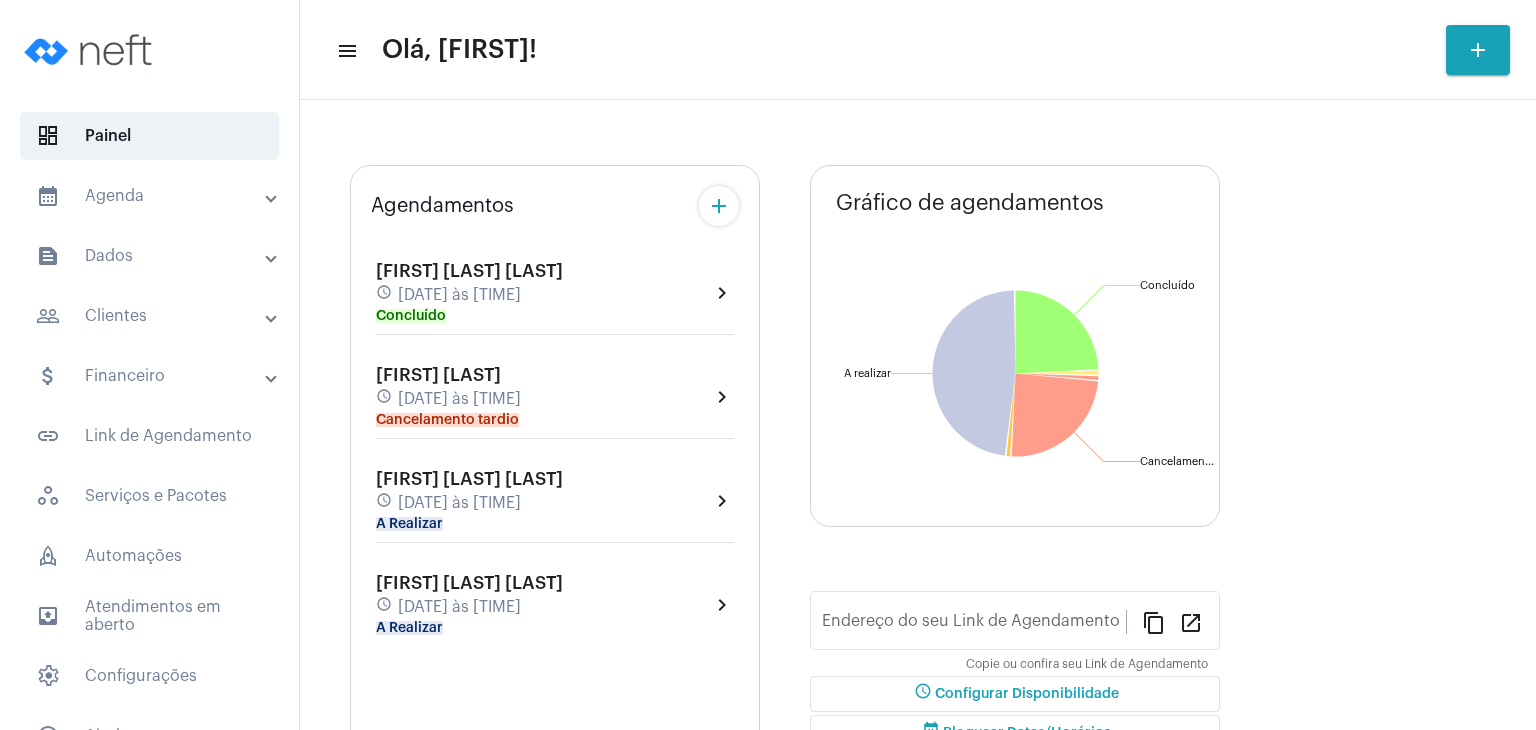 scroll, scrollTop: 0, scrollLeft: 0, axis: both 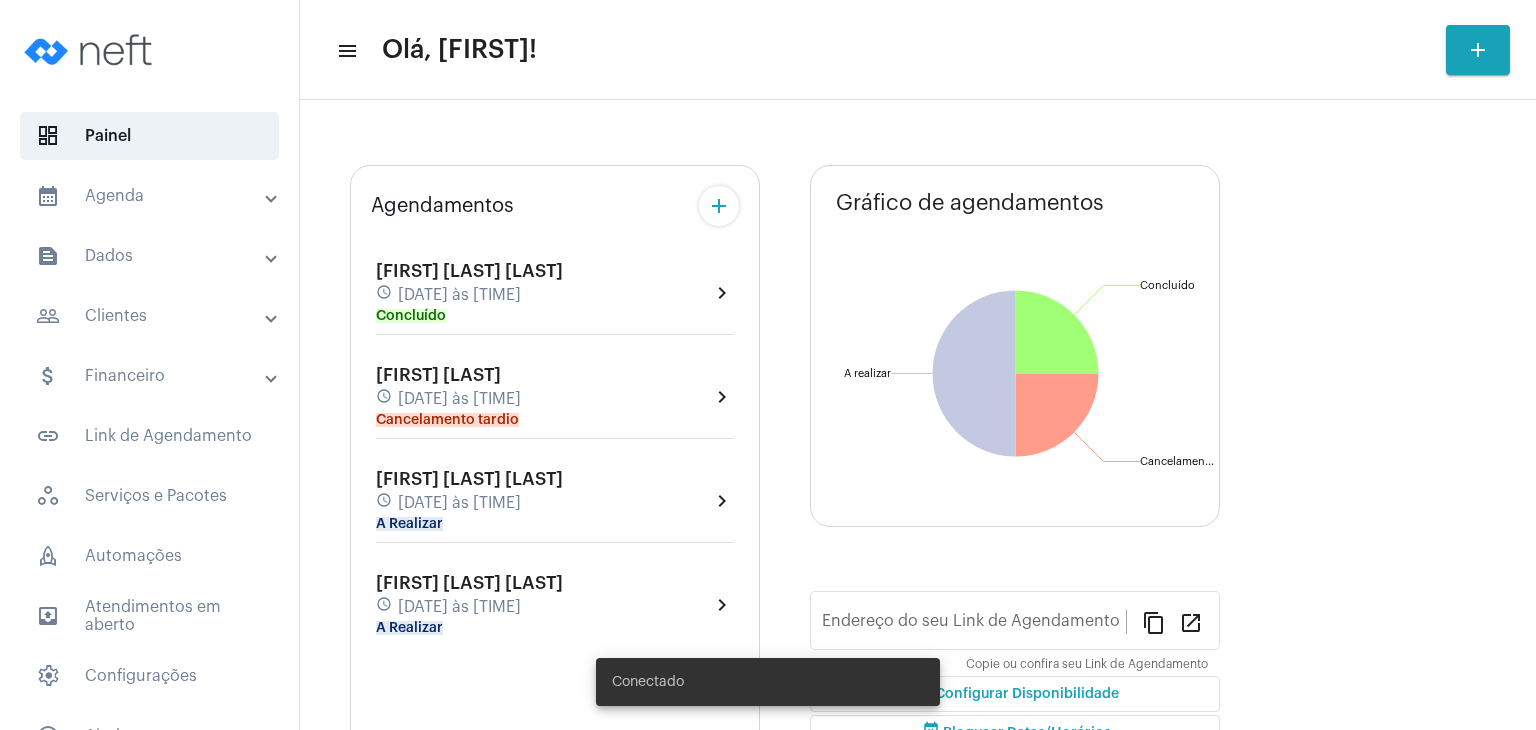 type on "https://neft.com.br/[FIRST]-[LAST]" 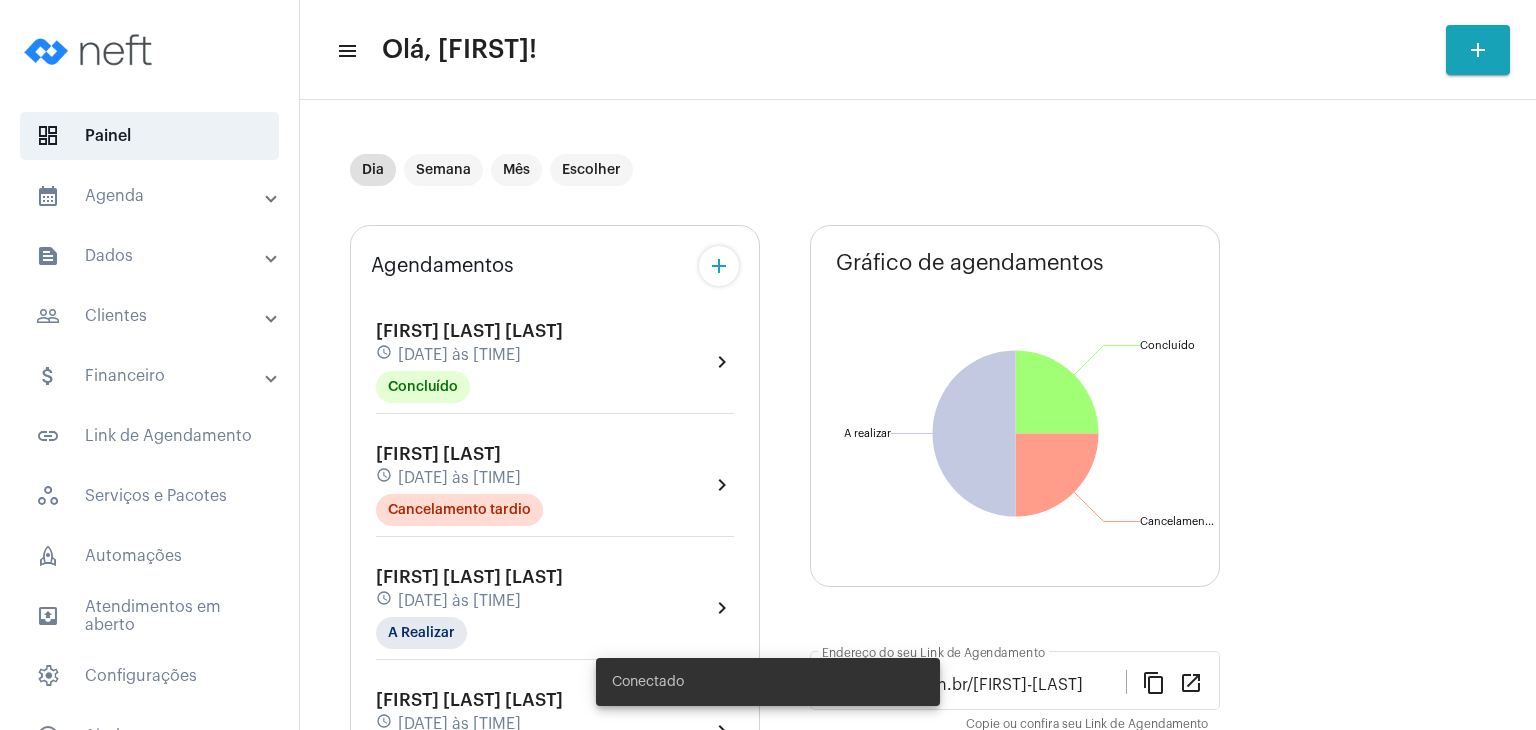 click on "people_outline  Clientes" at bounding box center (151, 316) 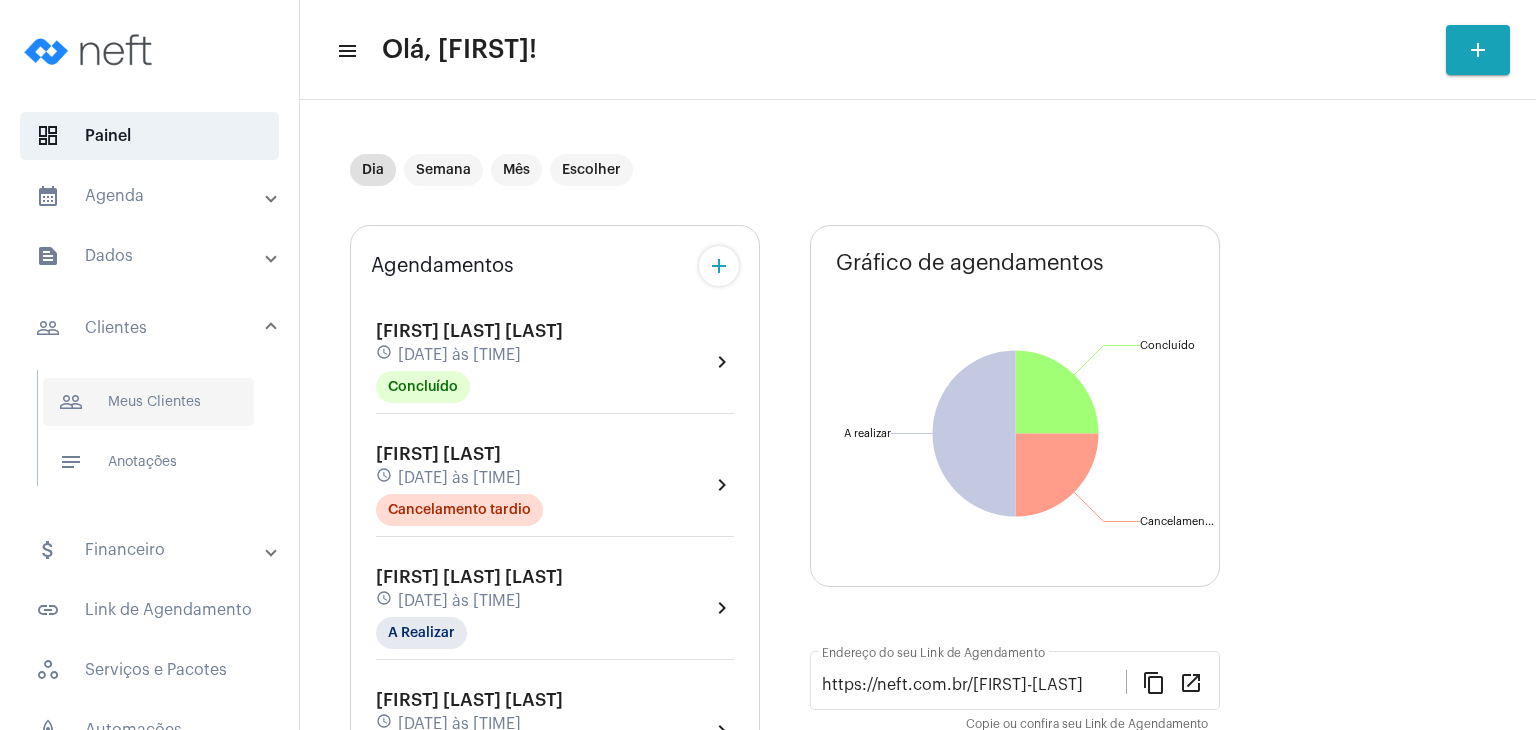click on "people_outline  Meus Clientes" at bounding box center [148, 402] 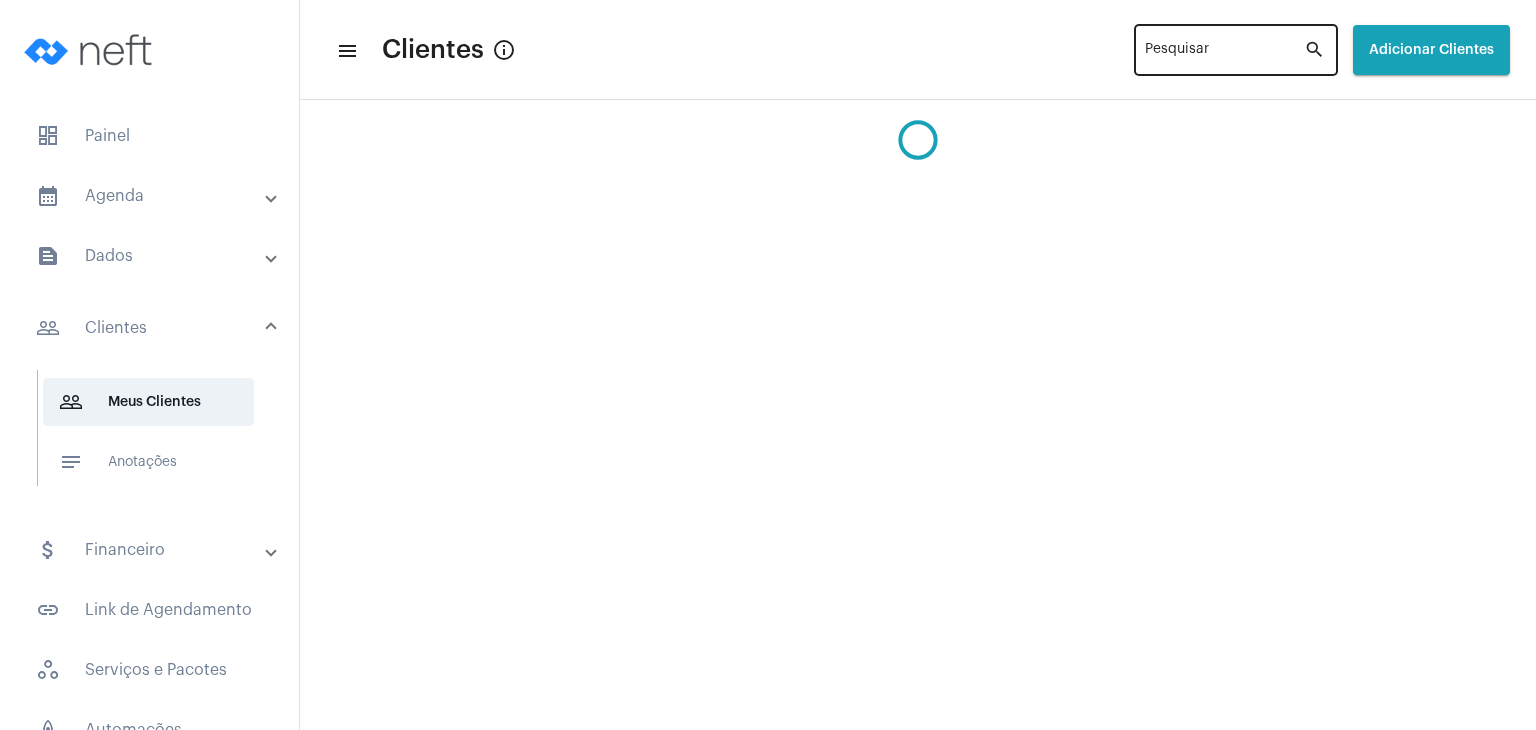 click on "Pesquisar" 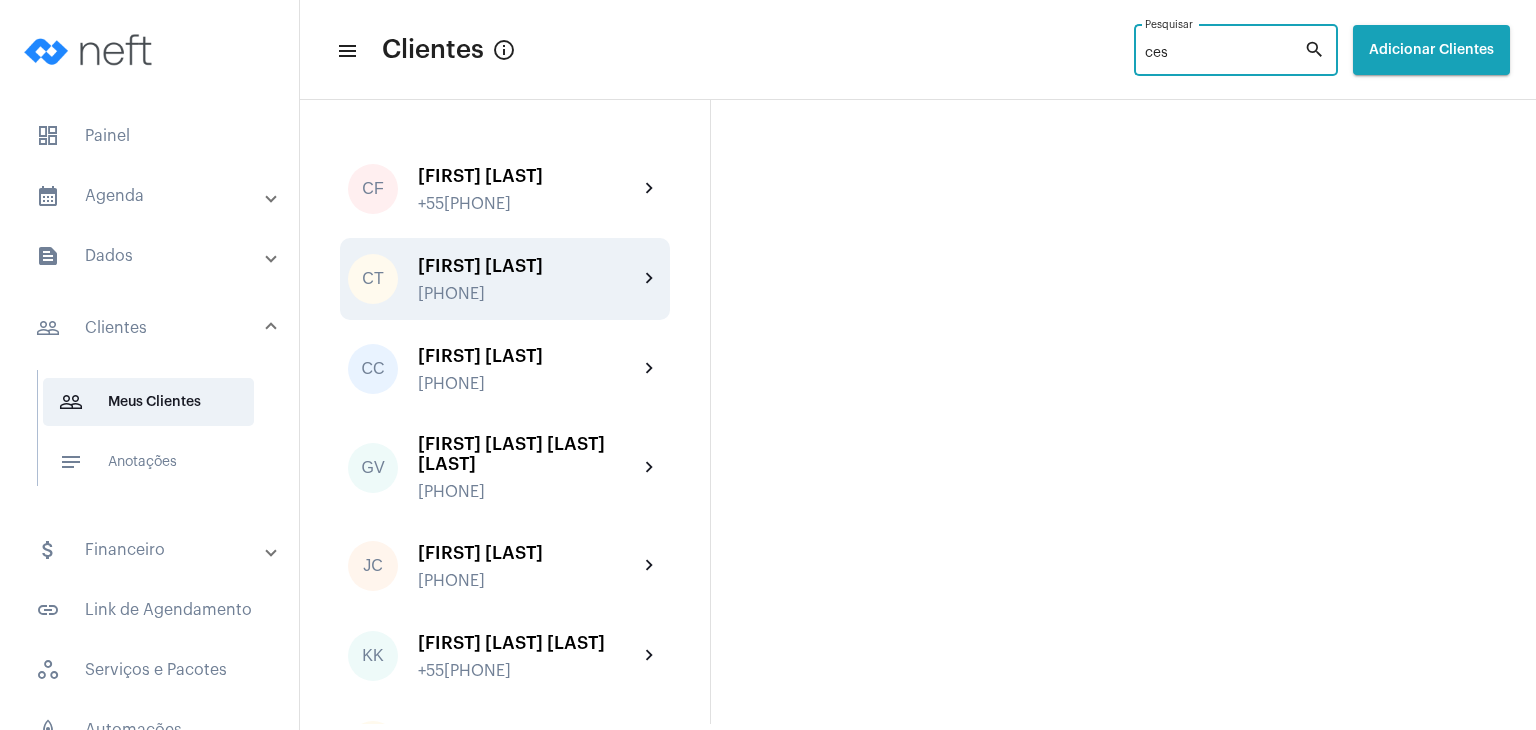 type on "ces" 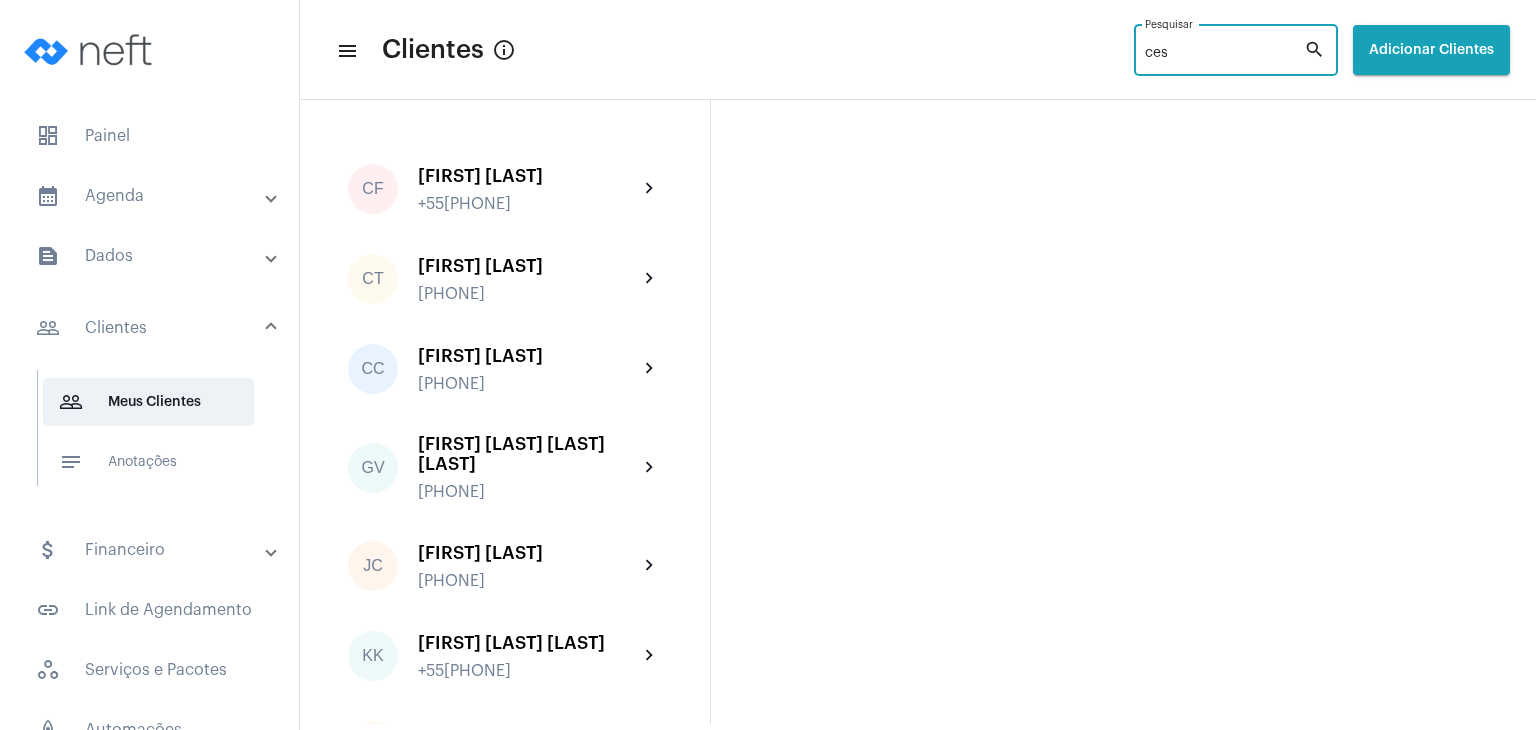 click on "[FIRST] [LAST]" 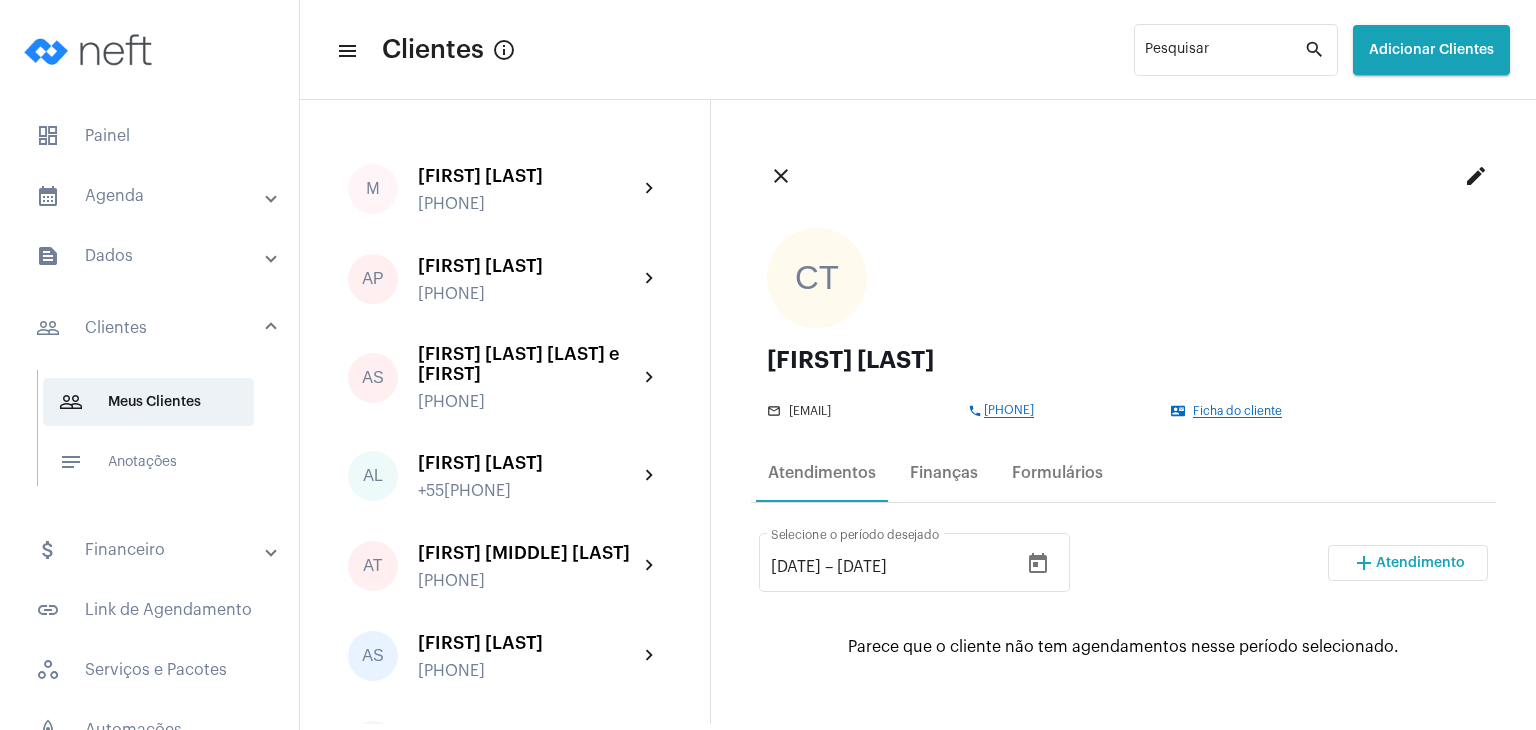 click on "add Atendimento" at bounding box center [1408, 563] 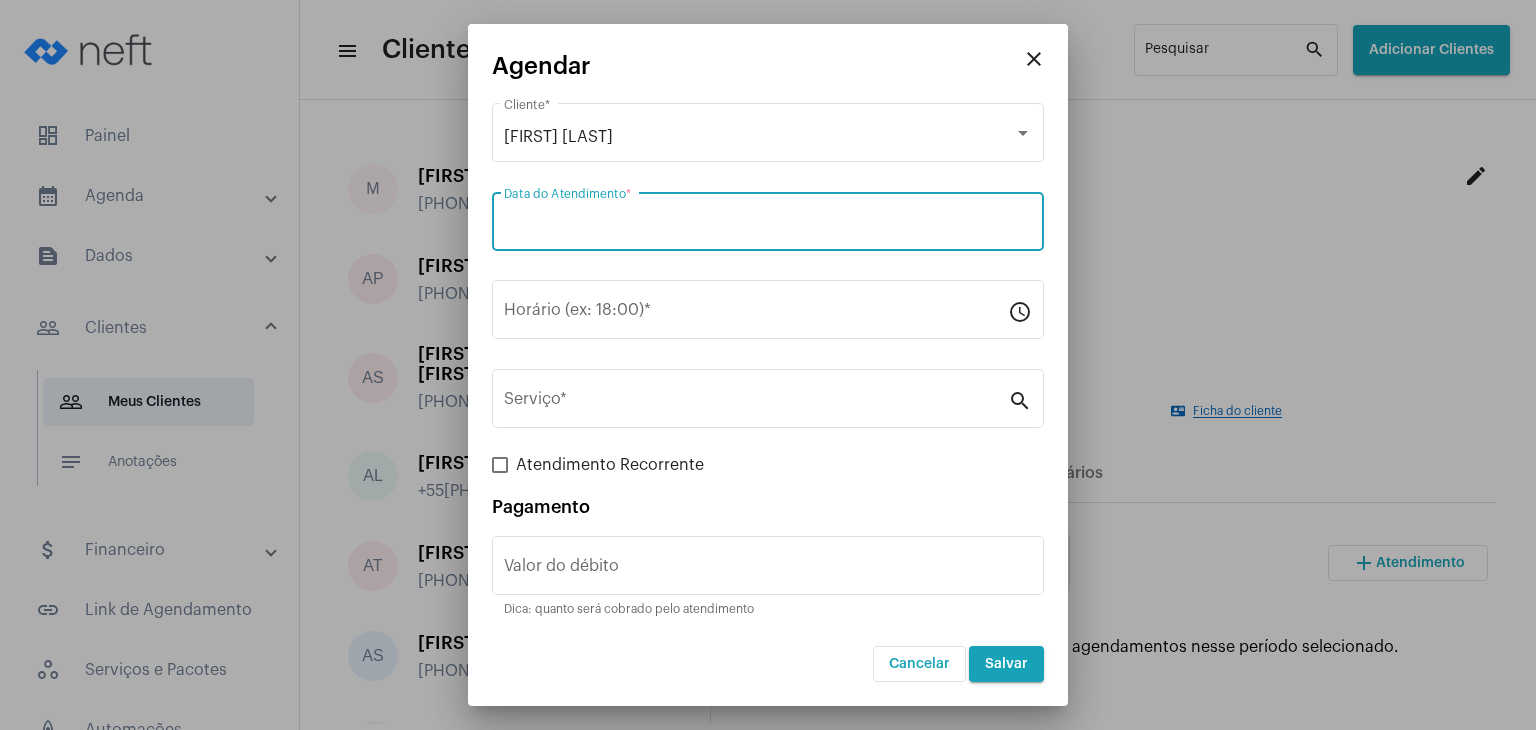 click on "Data do Atendimento  *" at bounding box center [768, 226] 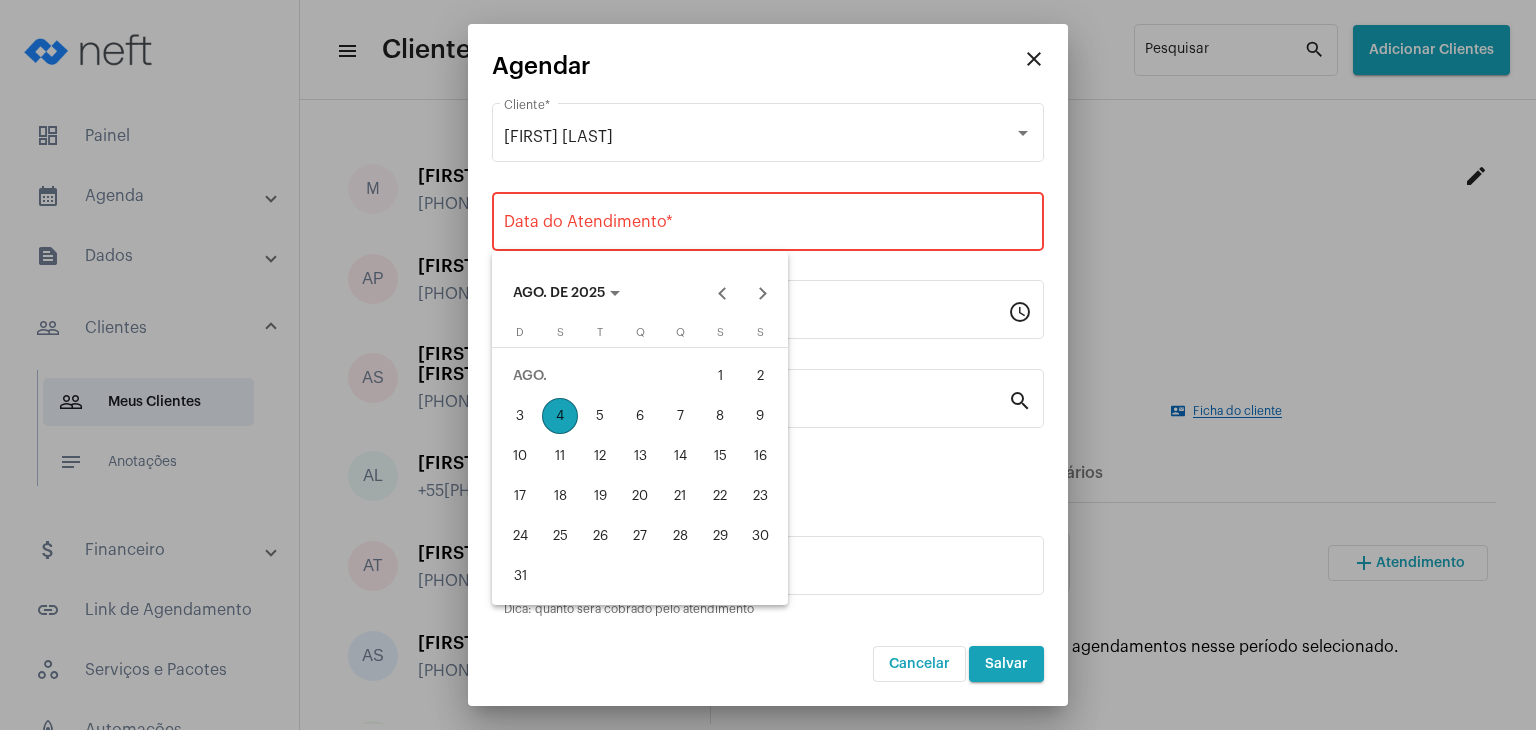 click on "4" at bounding box center (560, 416) 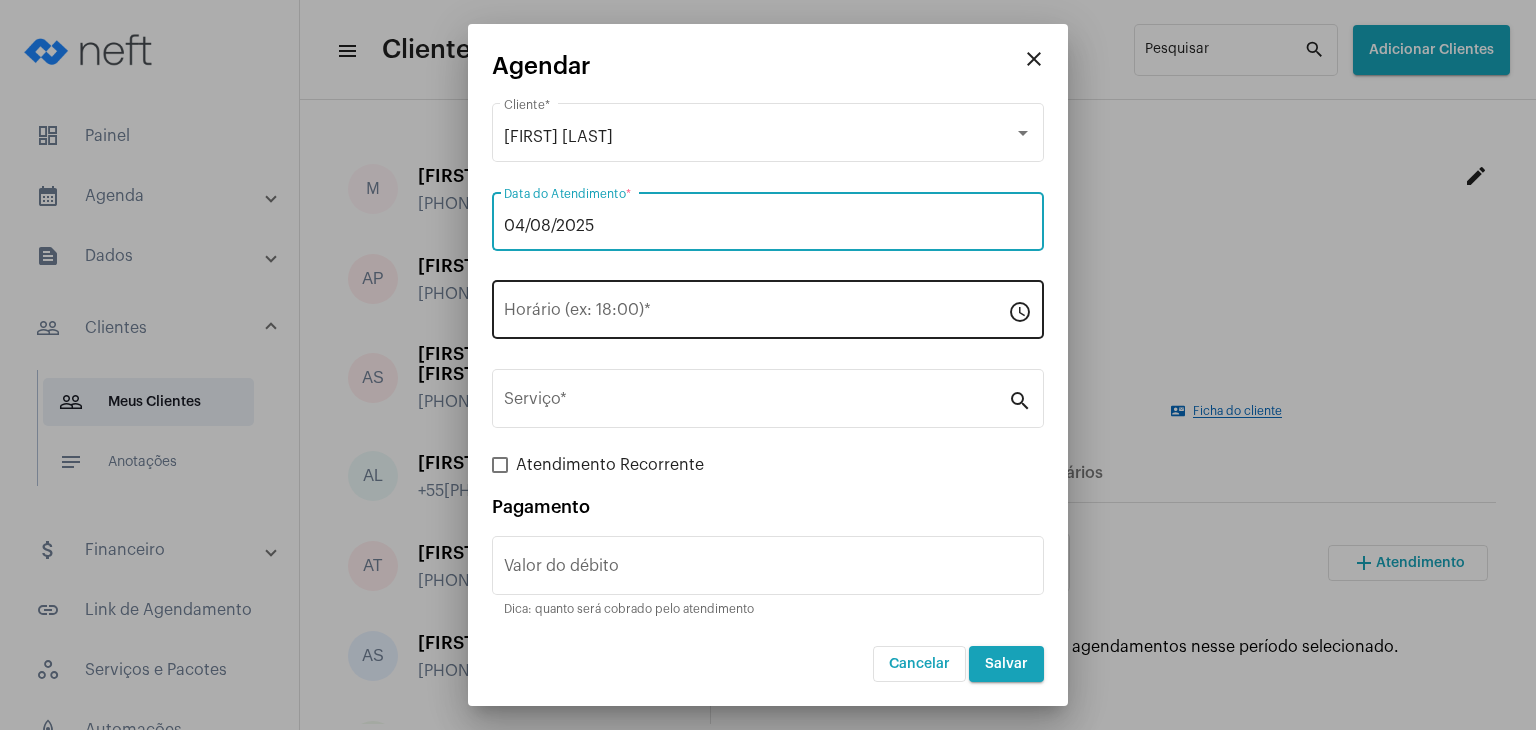 click on "Horário (ex: 18:00)  *" at bounding box center [756, 307] 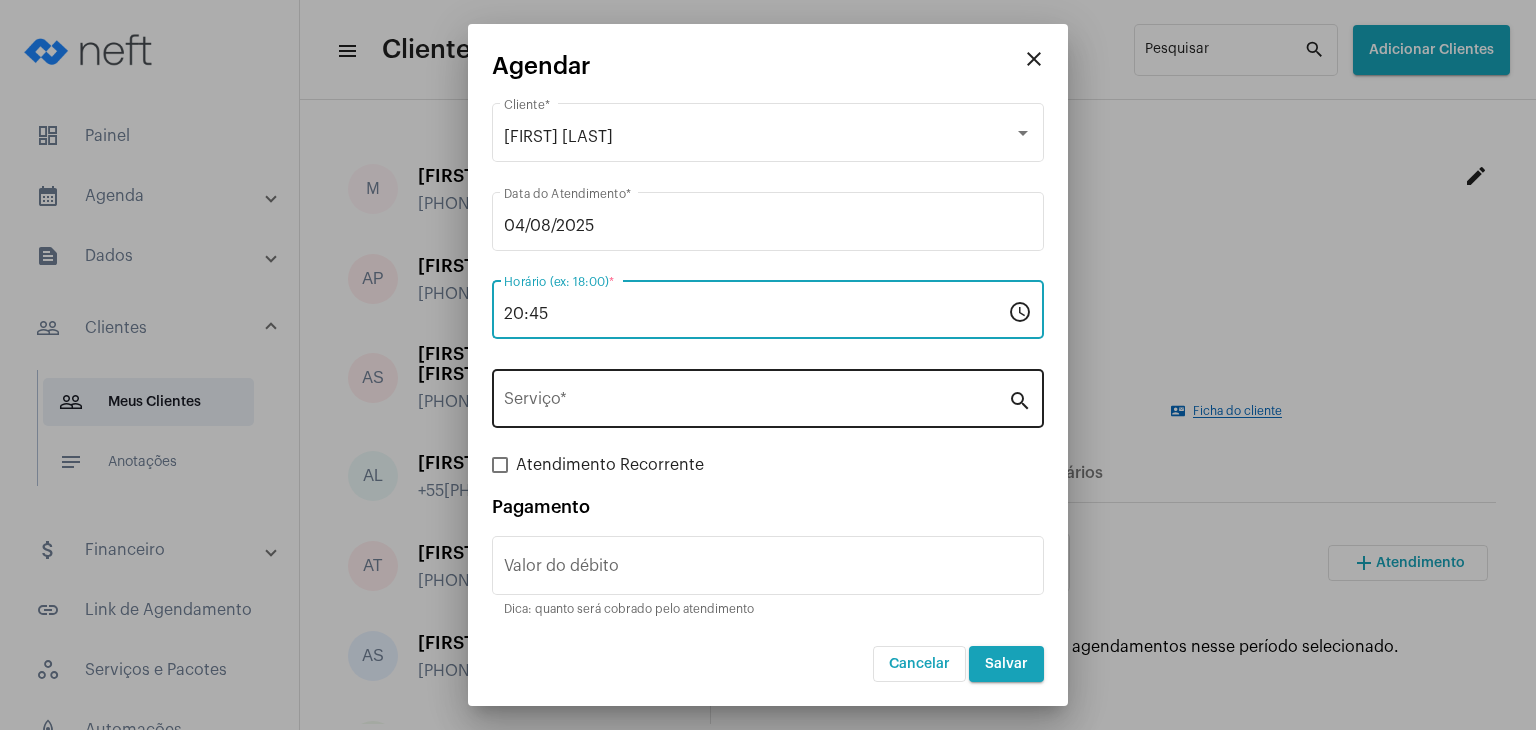 type on "20:45" 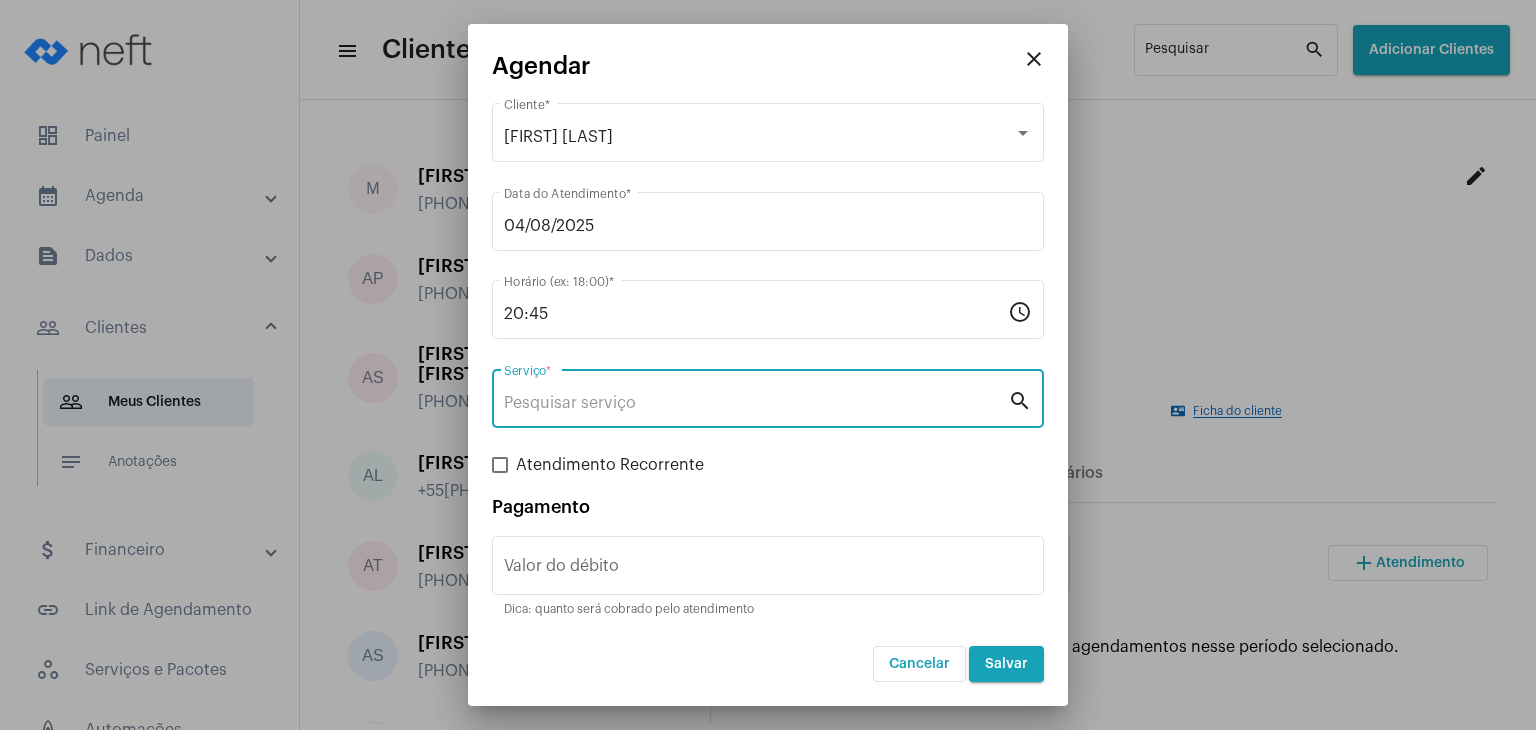 click on "Serviço  *" at bounding box center [756, 403] 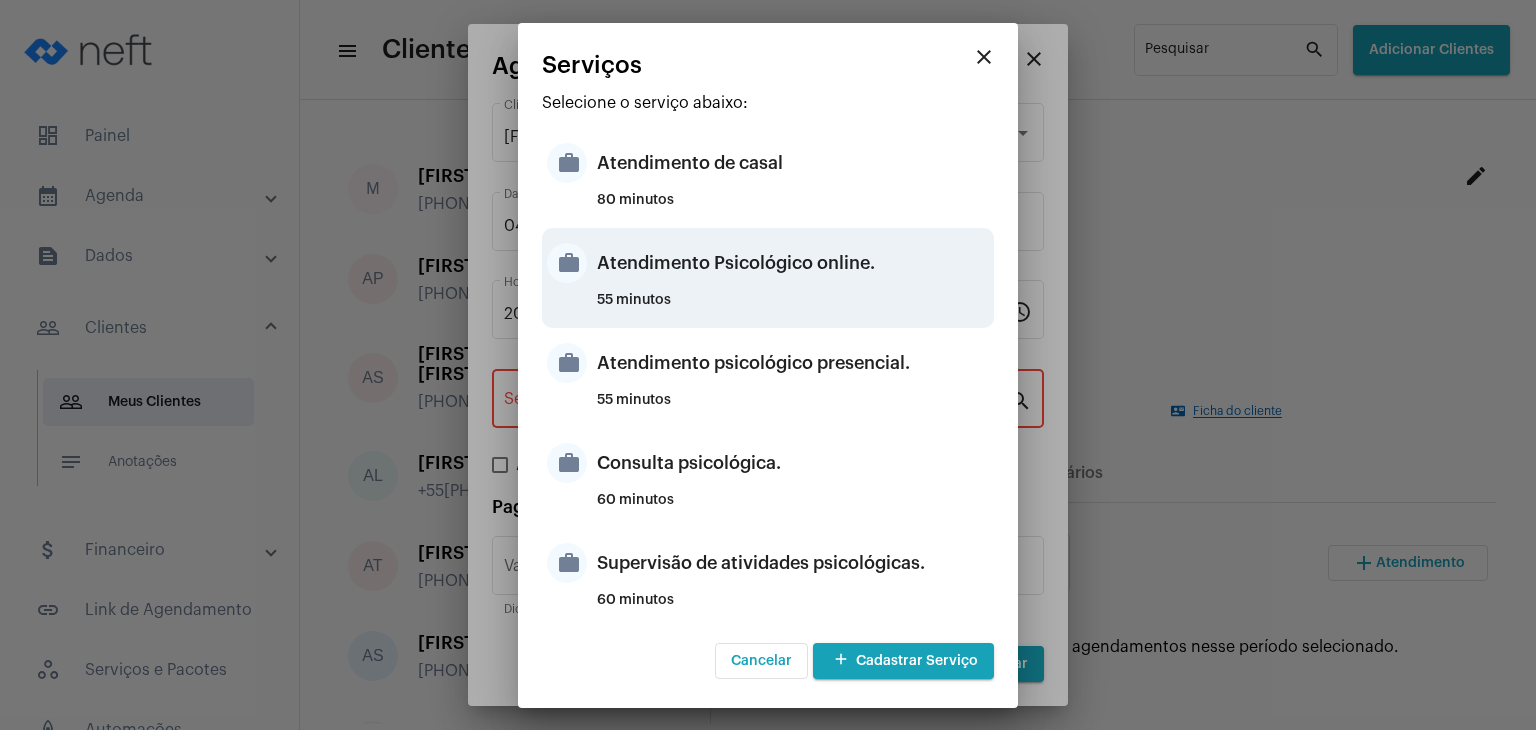 click on "Atendimento Psicológico online." at bounding box center (793, 263) 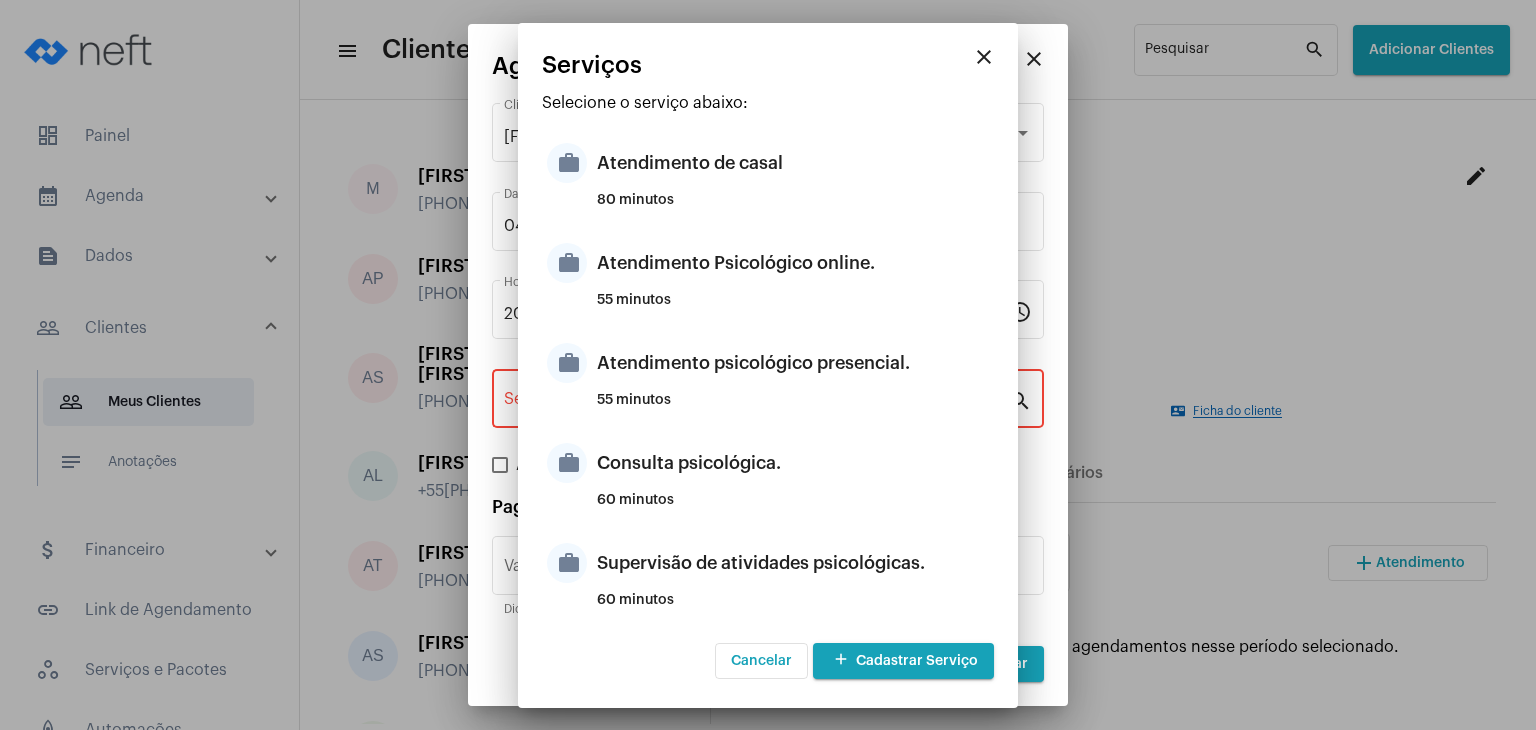 type on "Atendimento Psicológico online." 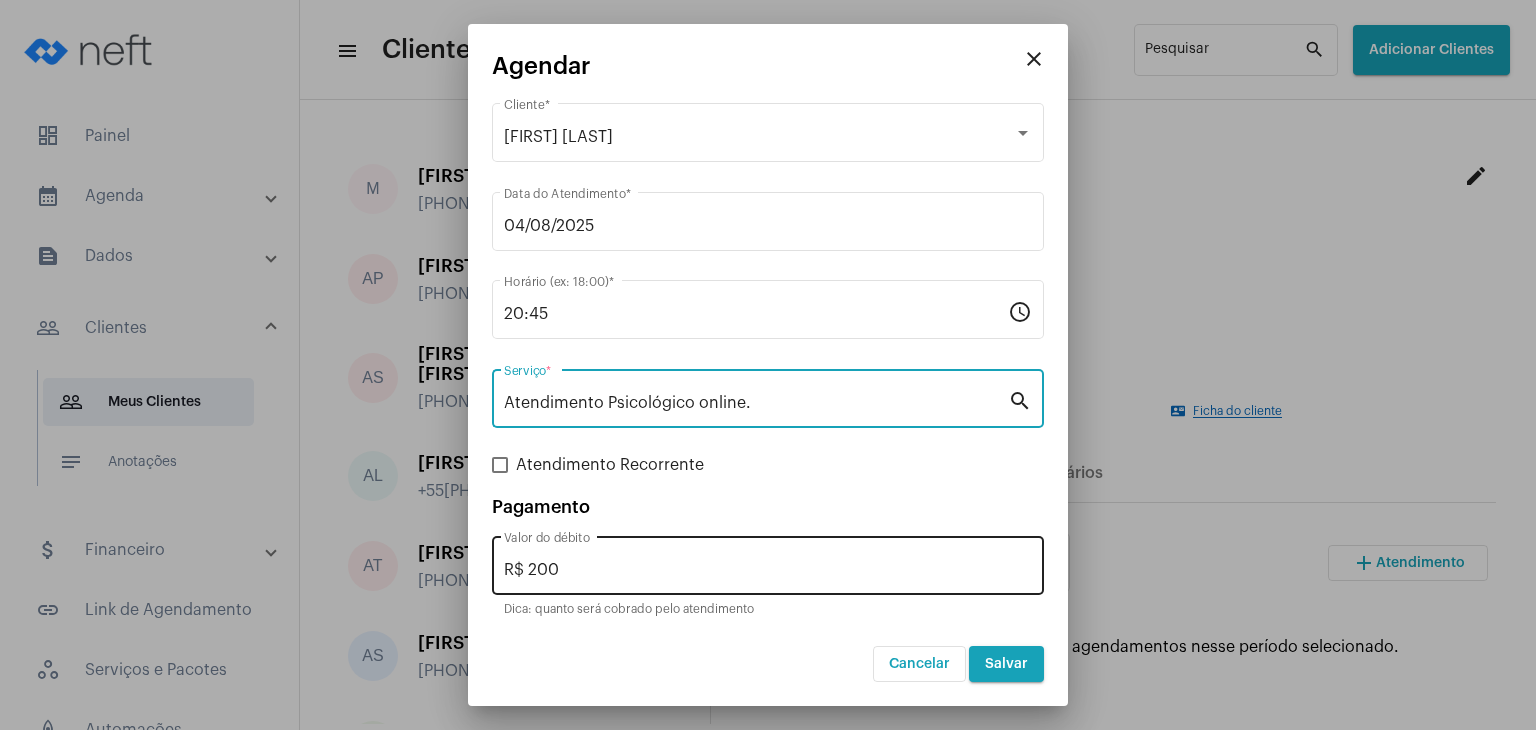 click on "R$ 200" at bounding box center [768, 570] 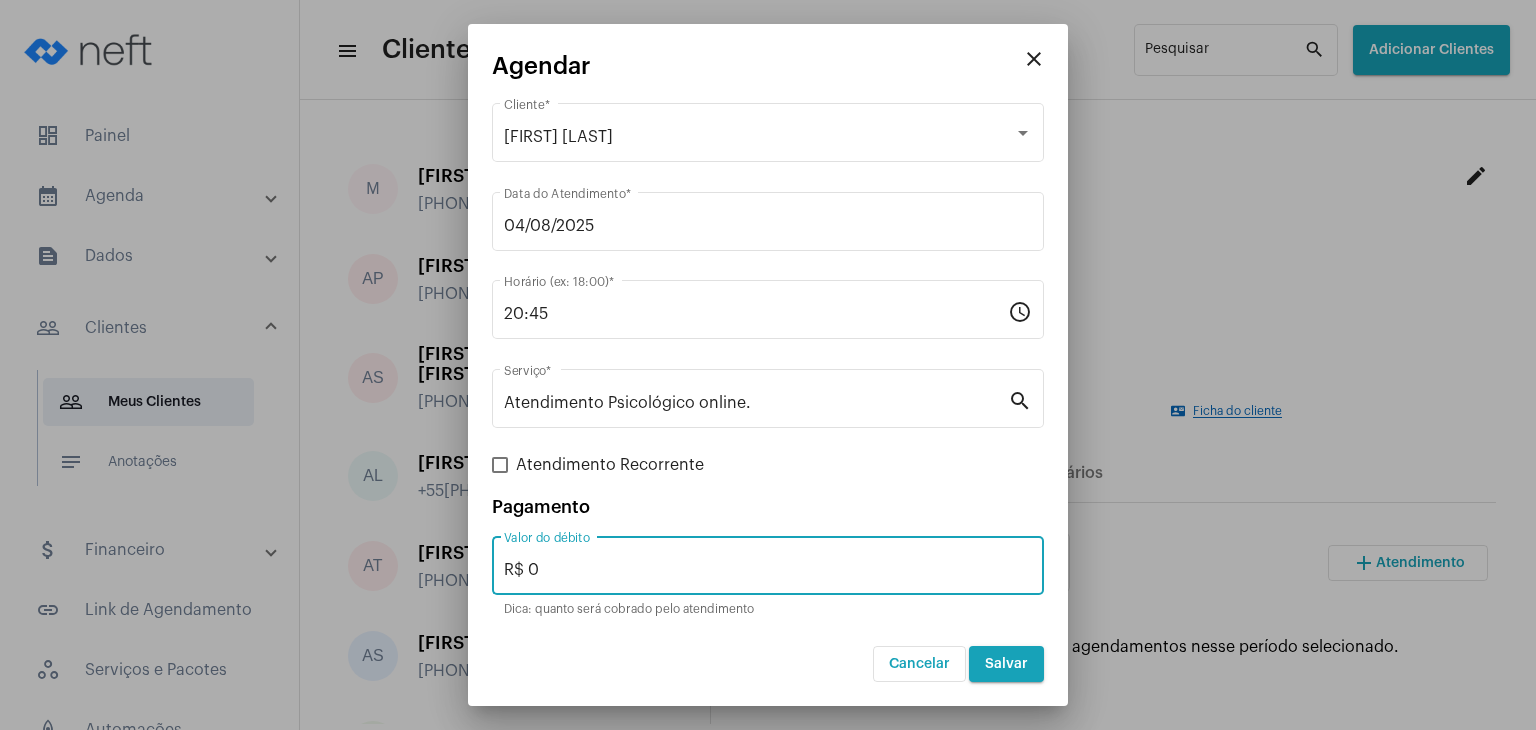type on "R$ 0" 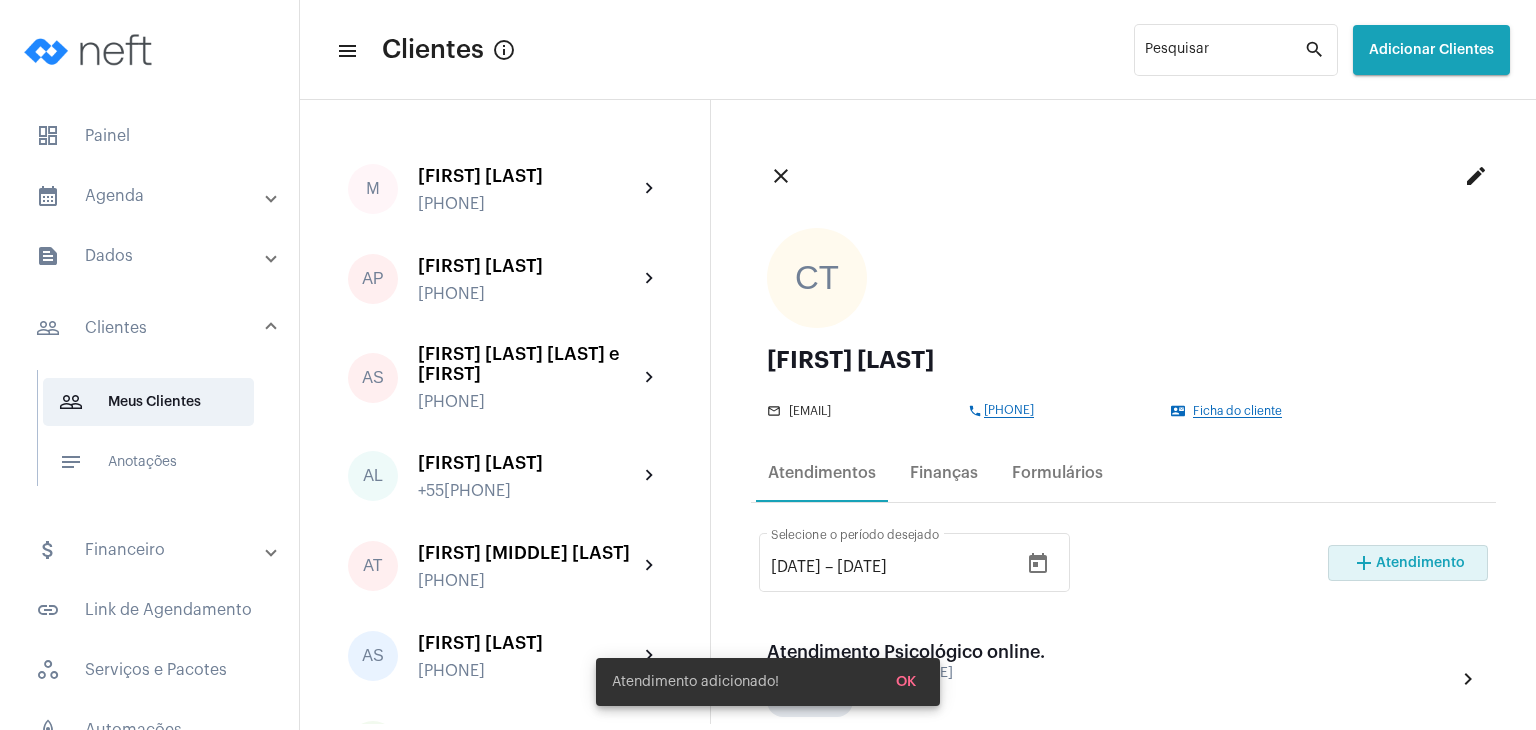 click on "OK" at bounding box center (906, 682) 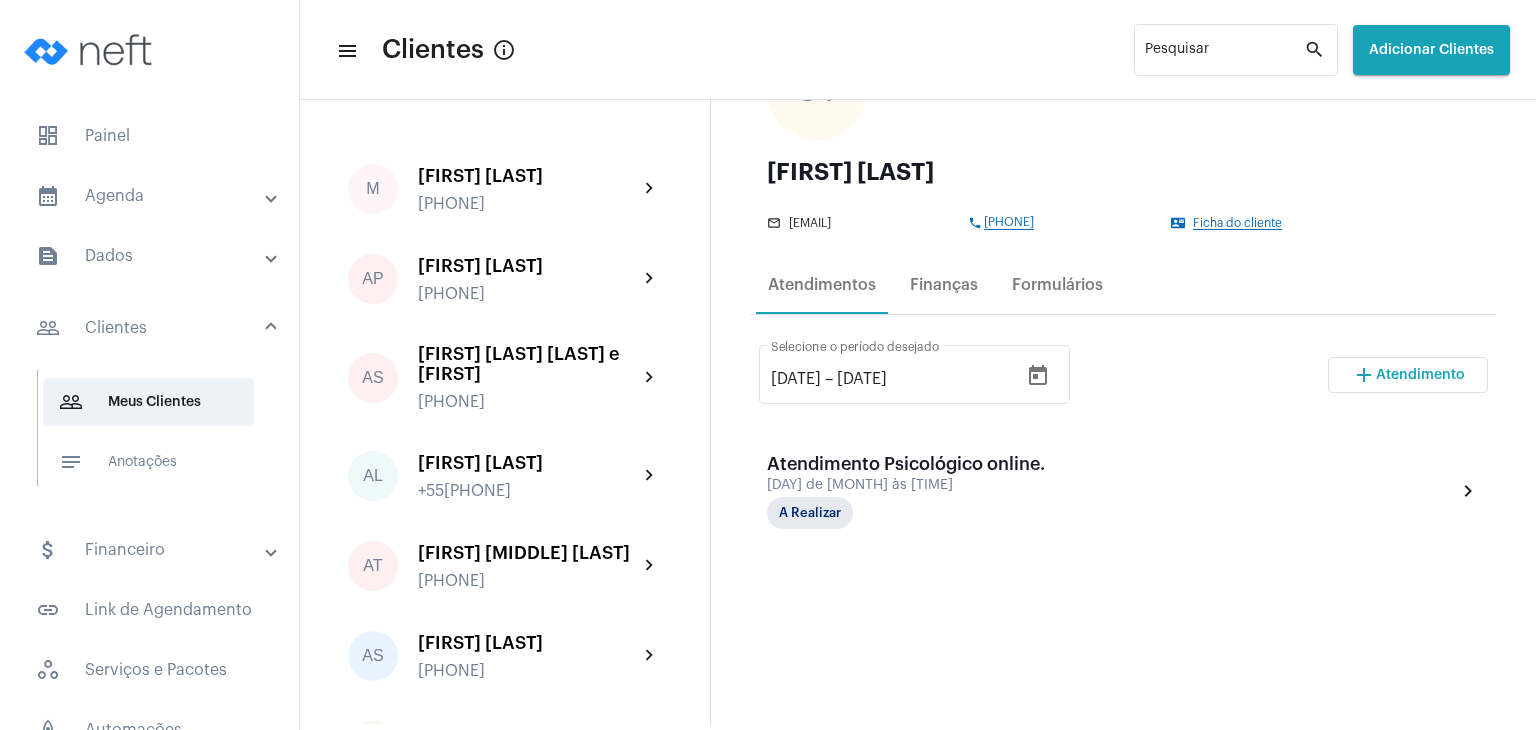 scroll, scrollTop: 200, scrollLeft: 0, axis: vertical 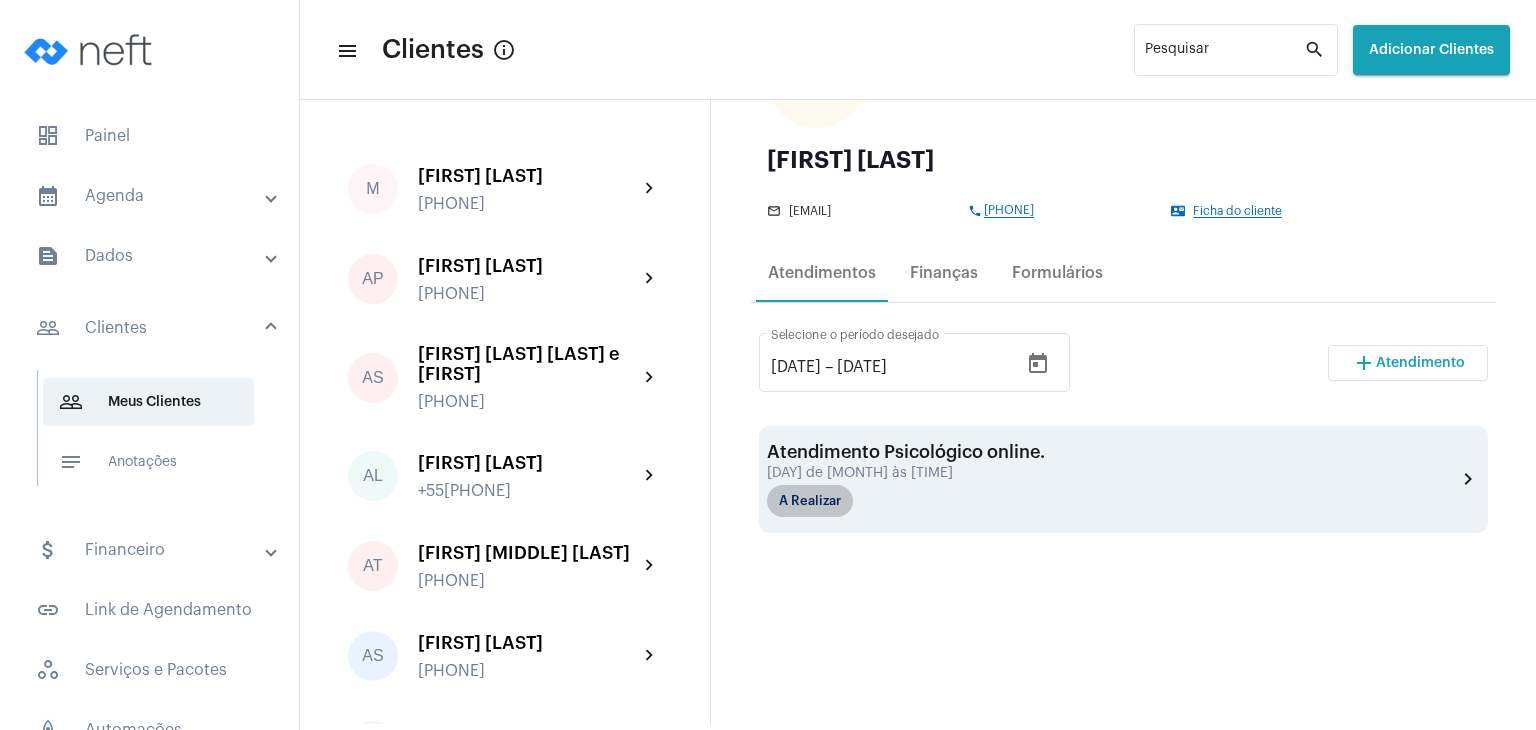 click on "A Realizar" at bounding box center (810, 501) 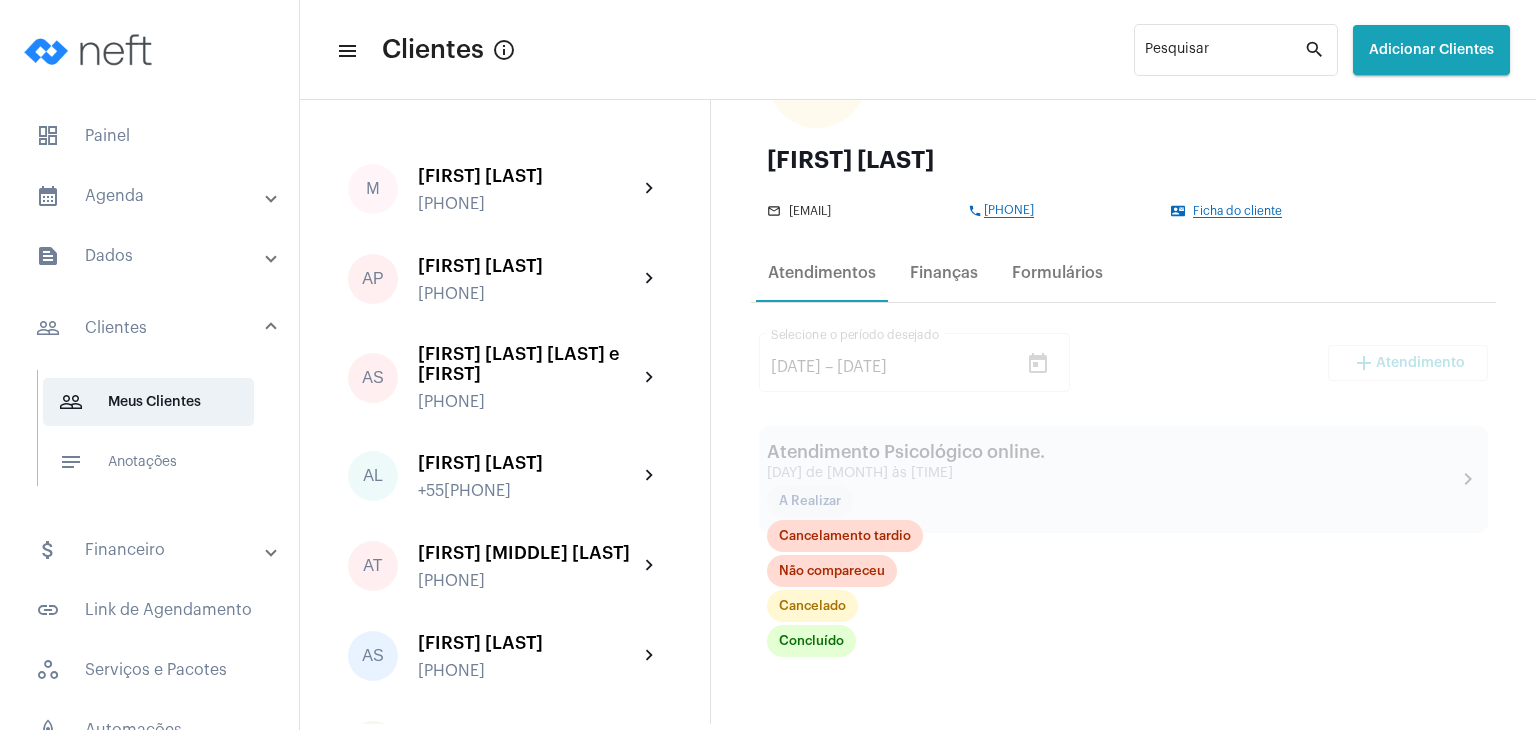 click at bounding box center [1123, 690] 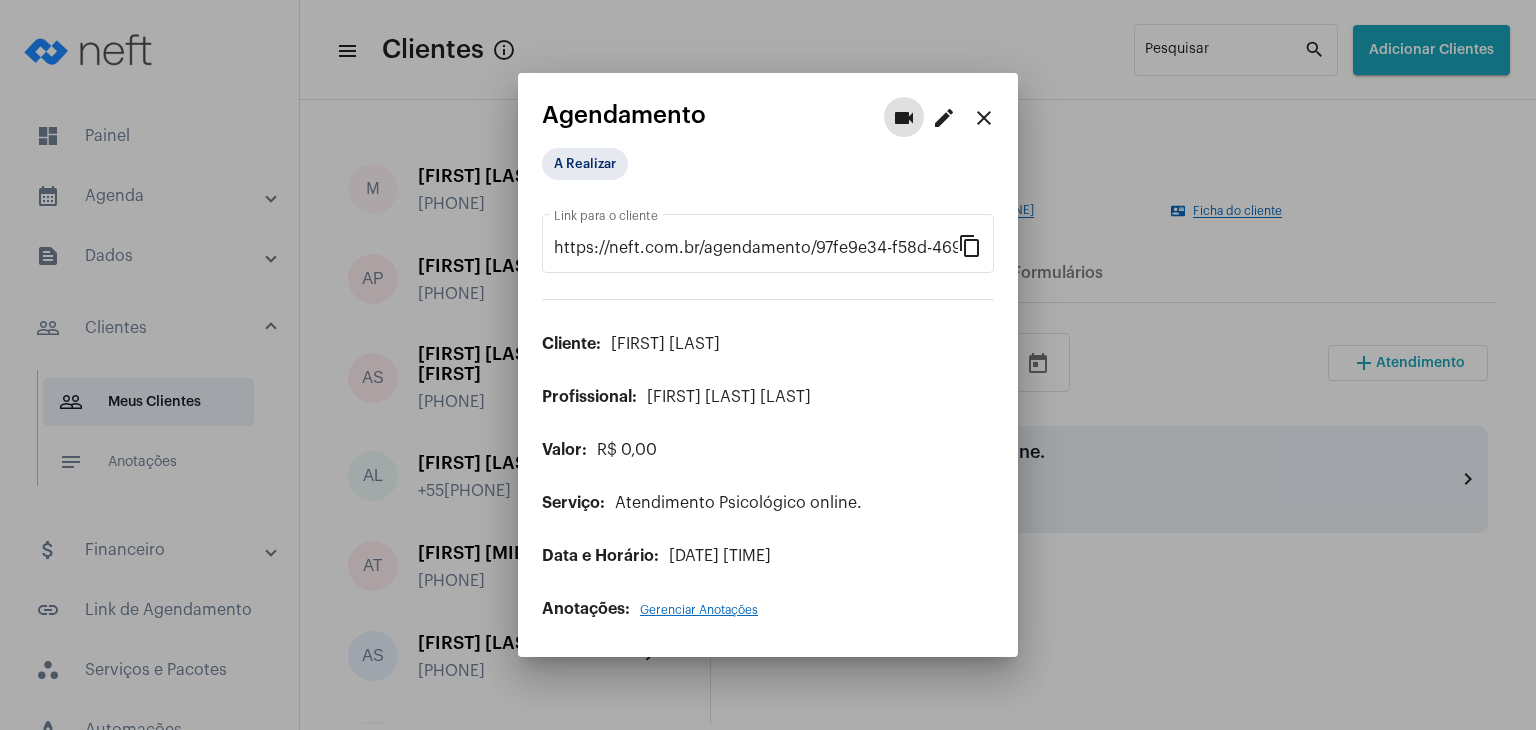 drag, startPoint x: 1001, startPoint y: 120, endPoint x: 975, endPoint y: 123, distance: 26.172504 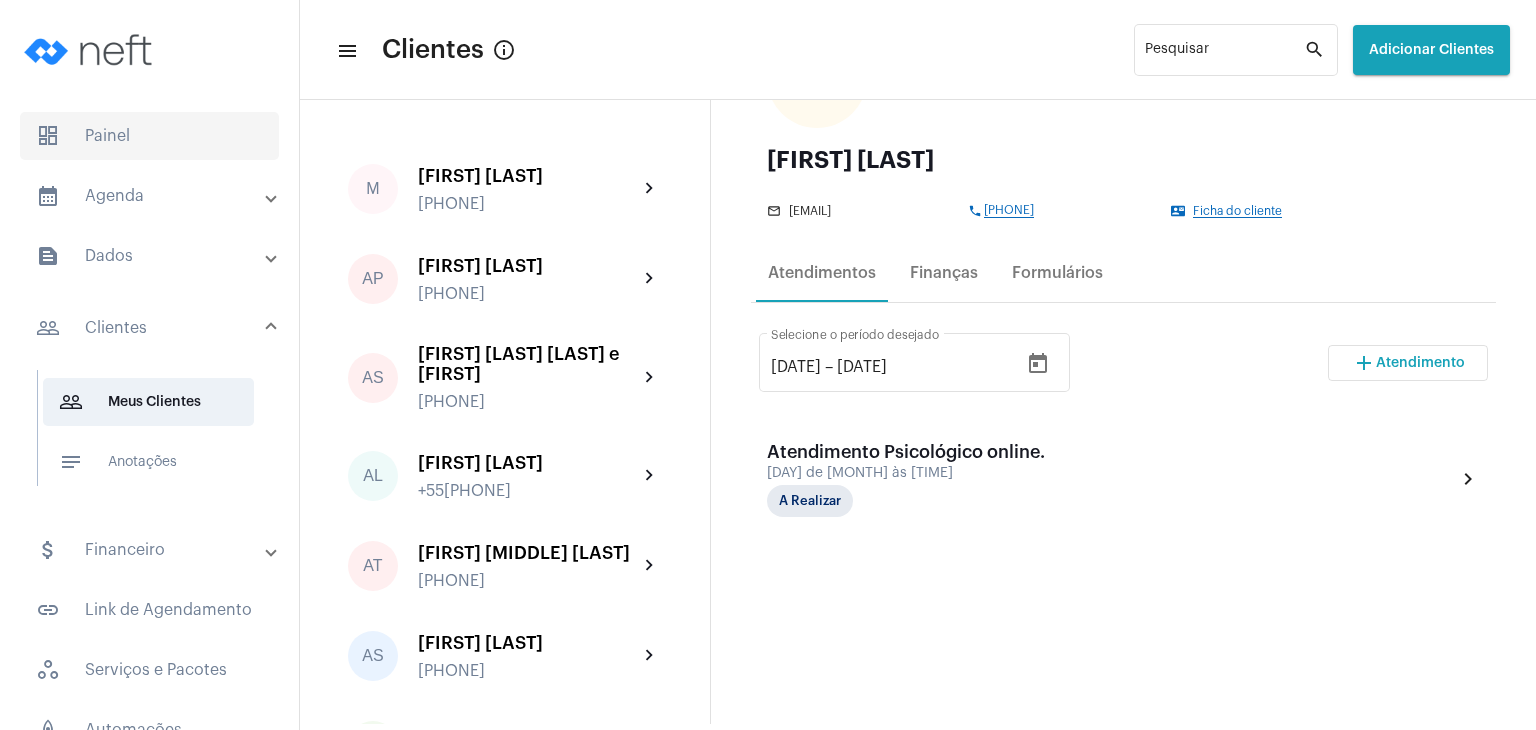 click on "dashboard   Painel" 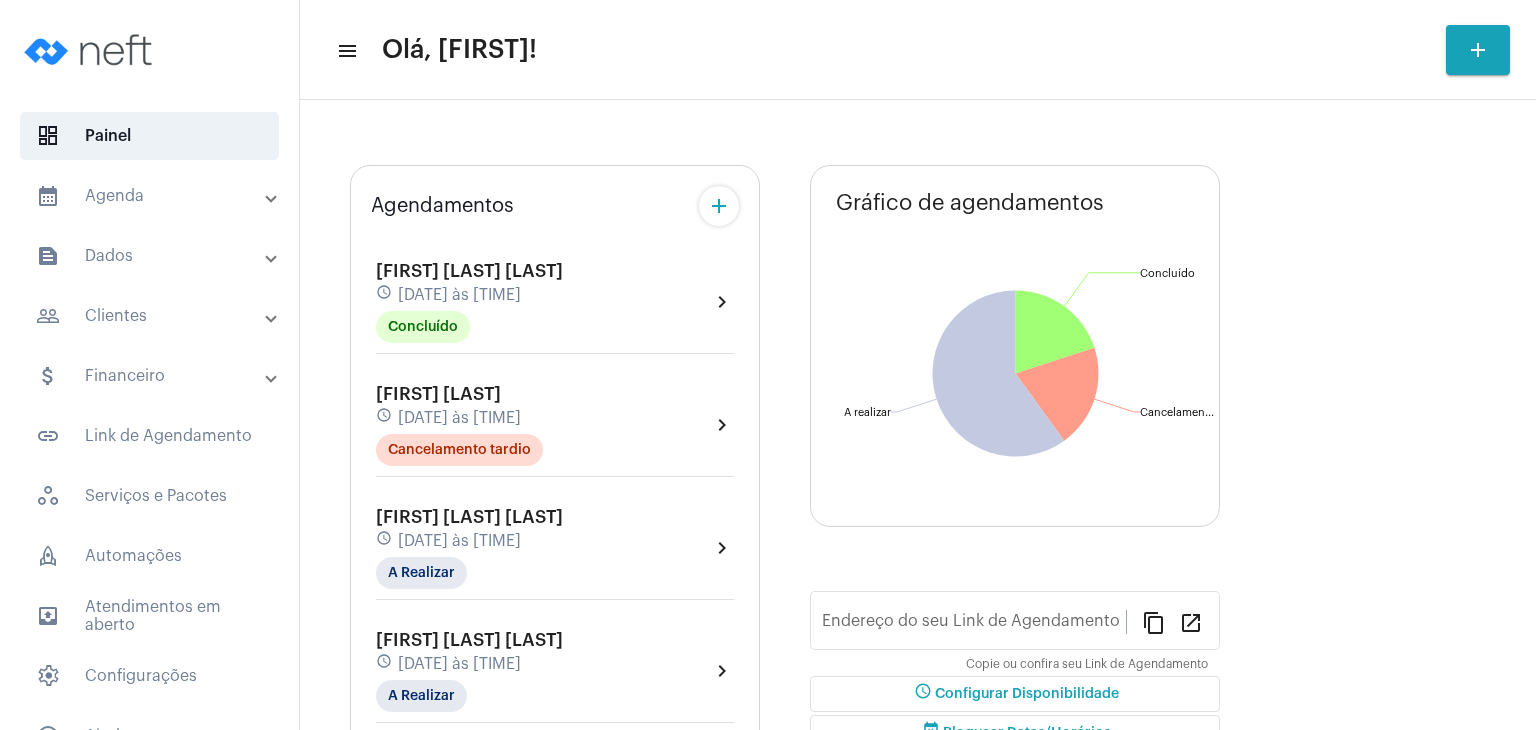 type on "https://neft.com.br/[FIRST]-[LAST]" 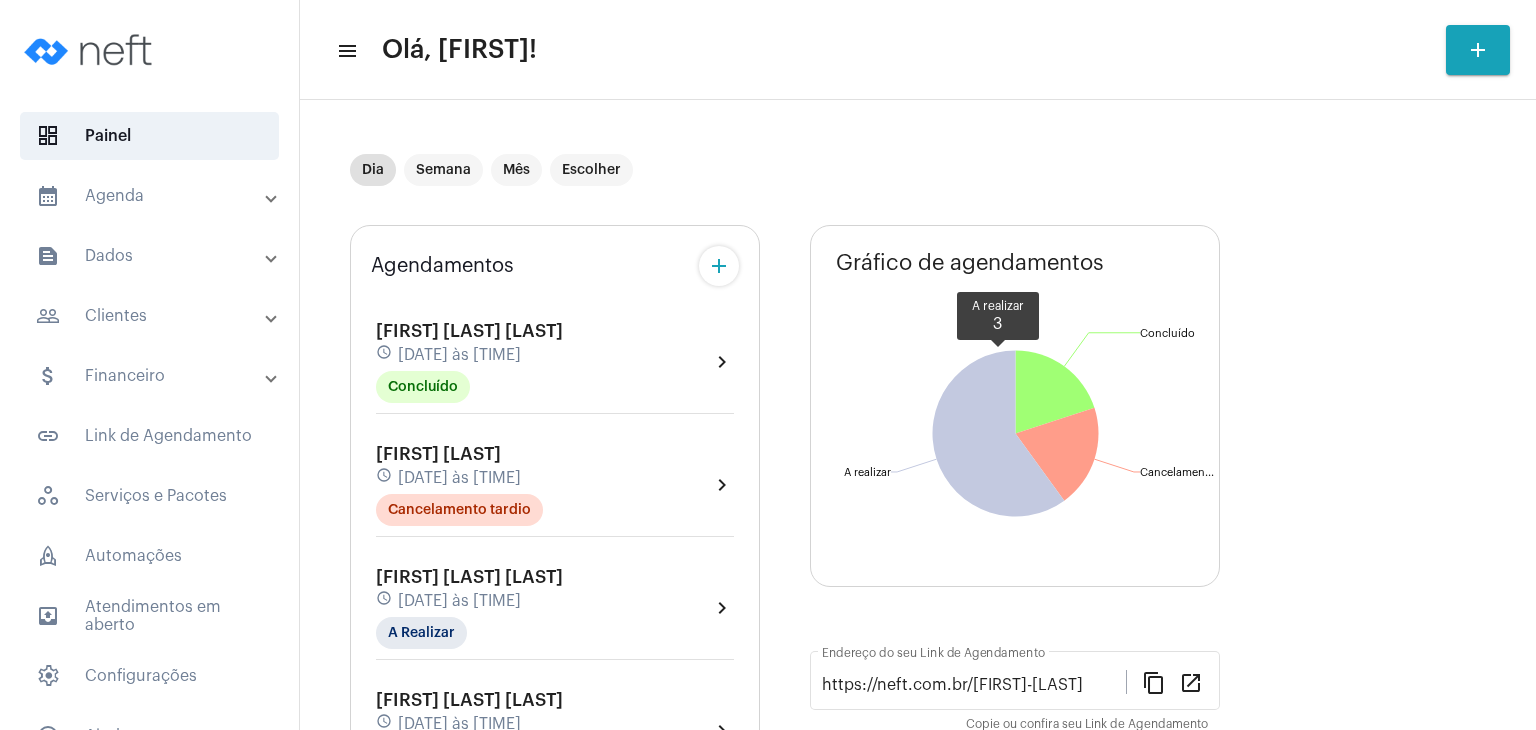 scroll, scrollTop: 300, scrollLeft: 0, axis: vertical 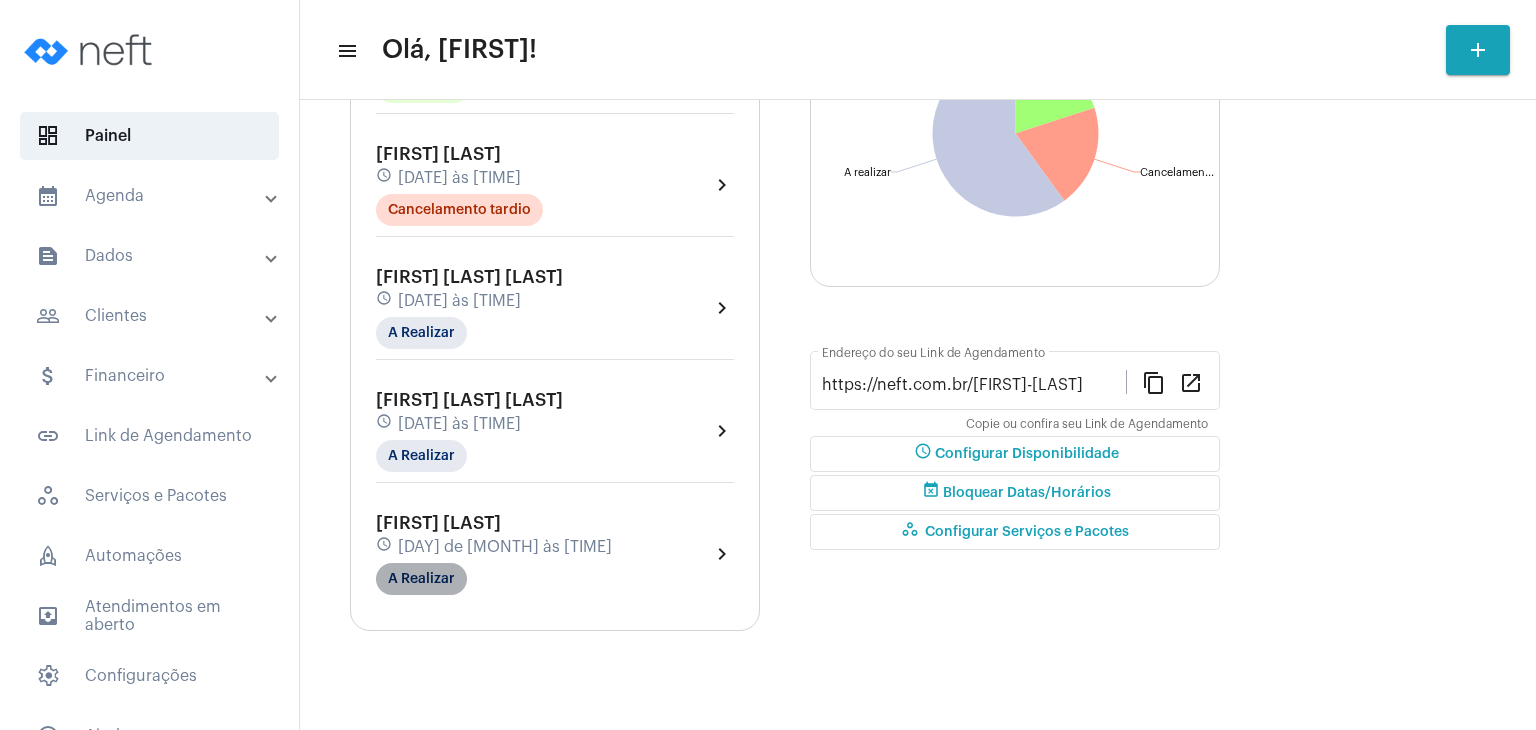 click on "A Realizar" 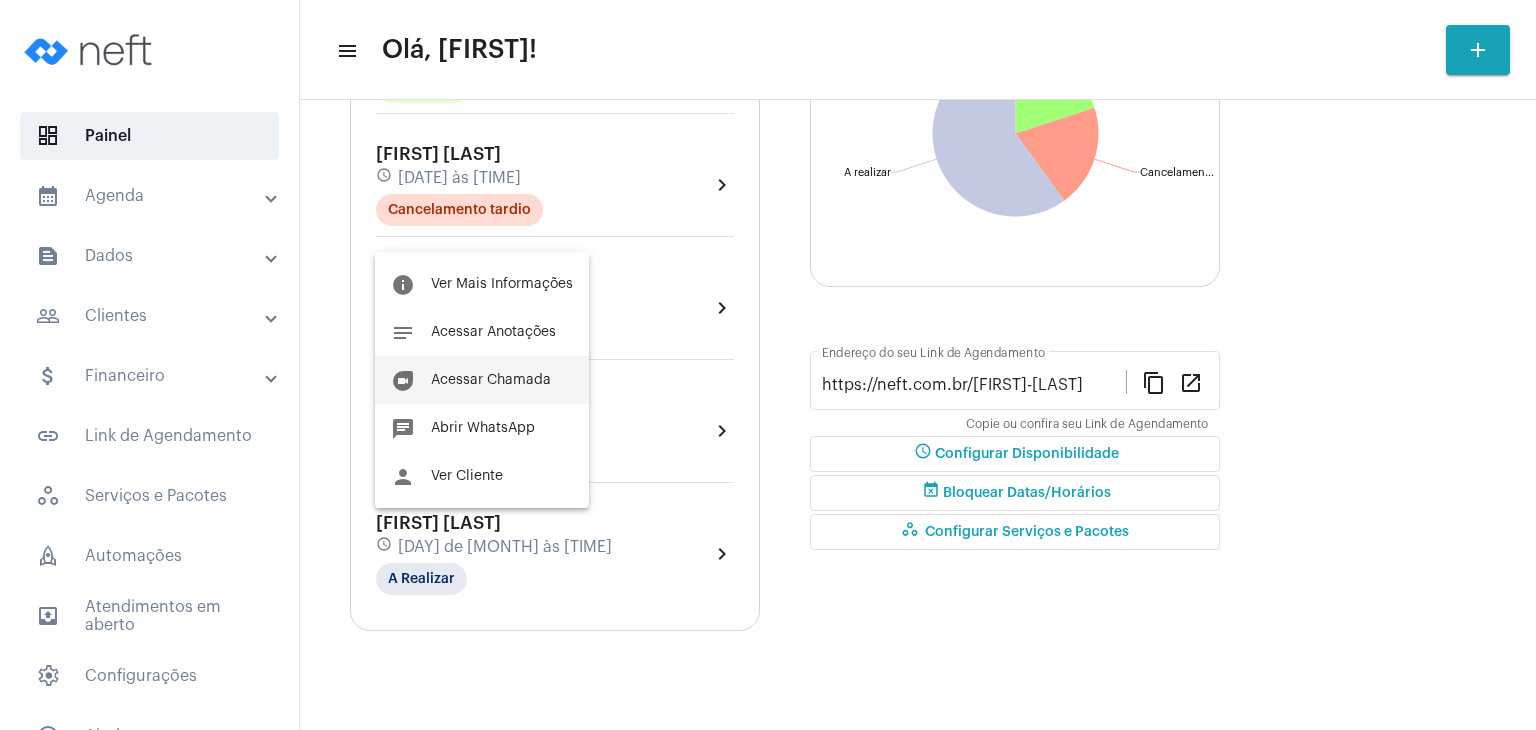 click on "Acessar Chamada" at bounding box center (491, 380) 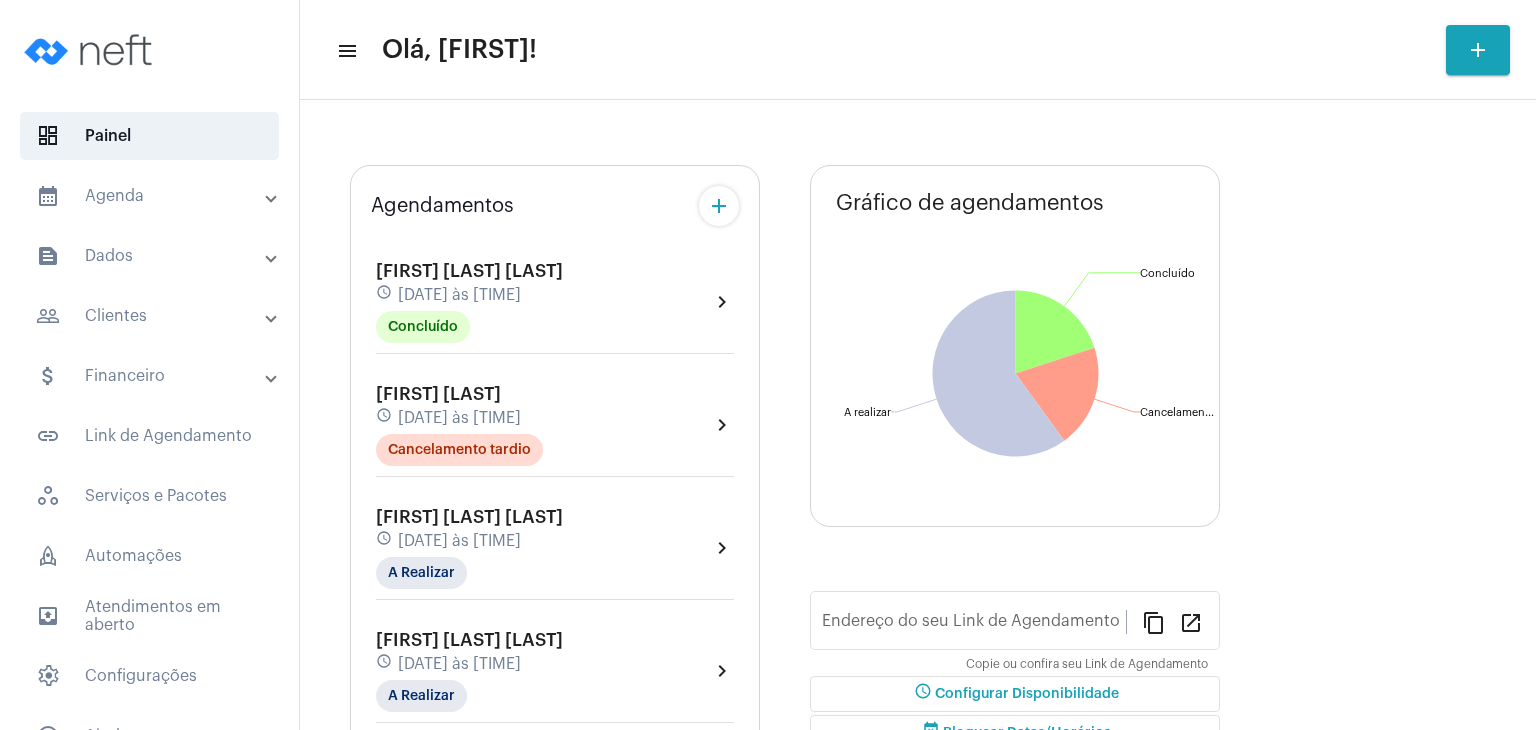 type on "https://neft.com.br/[FIRST]-[LAST]" 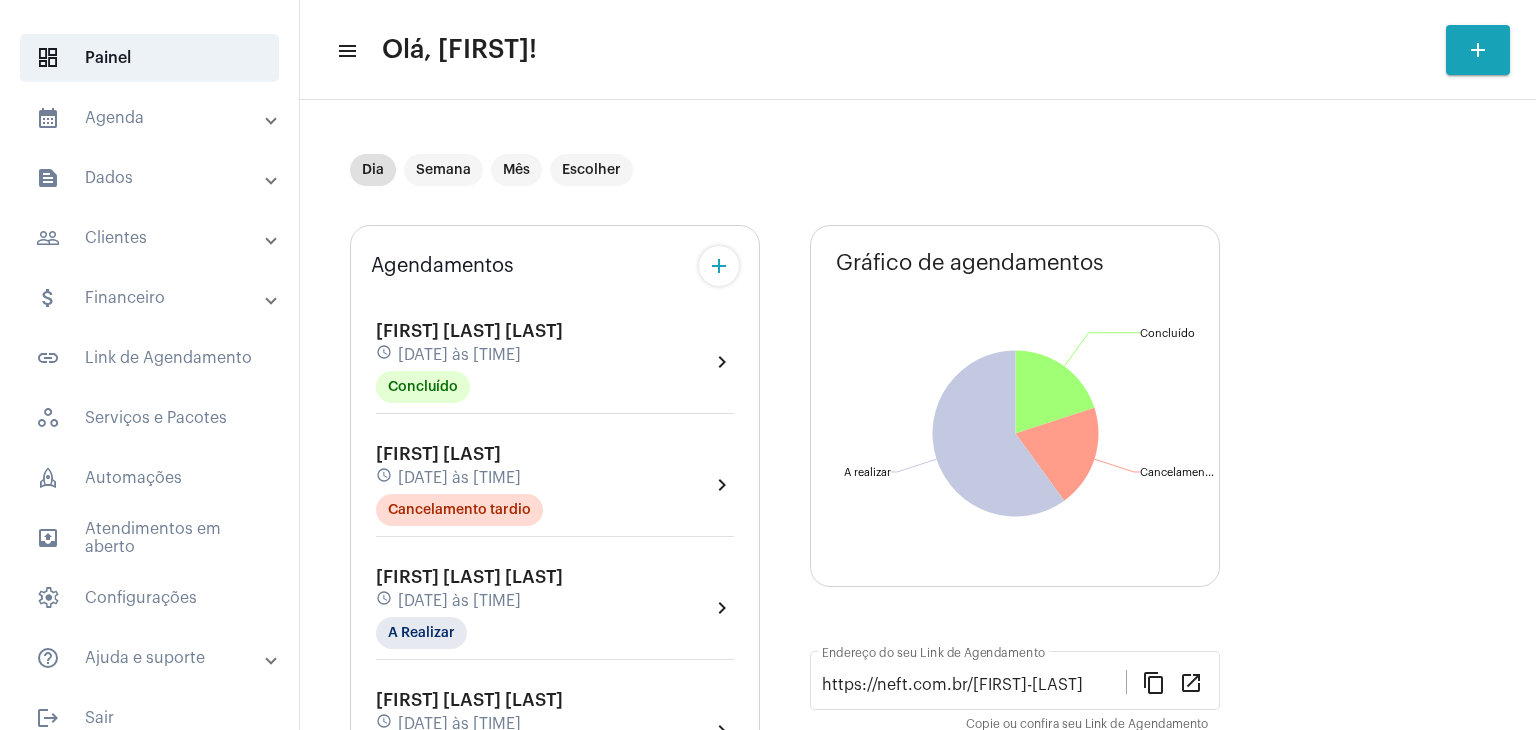 scroll, scrollTop: 102, scrollLeft: 0, axis: vertical 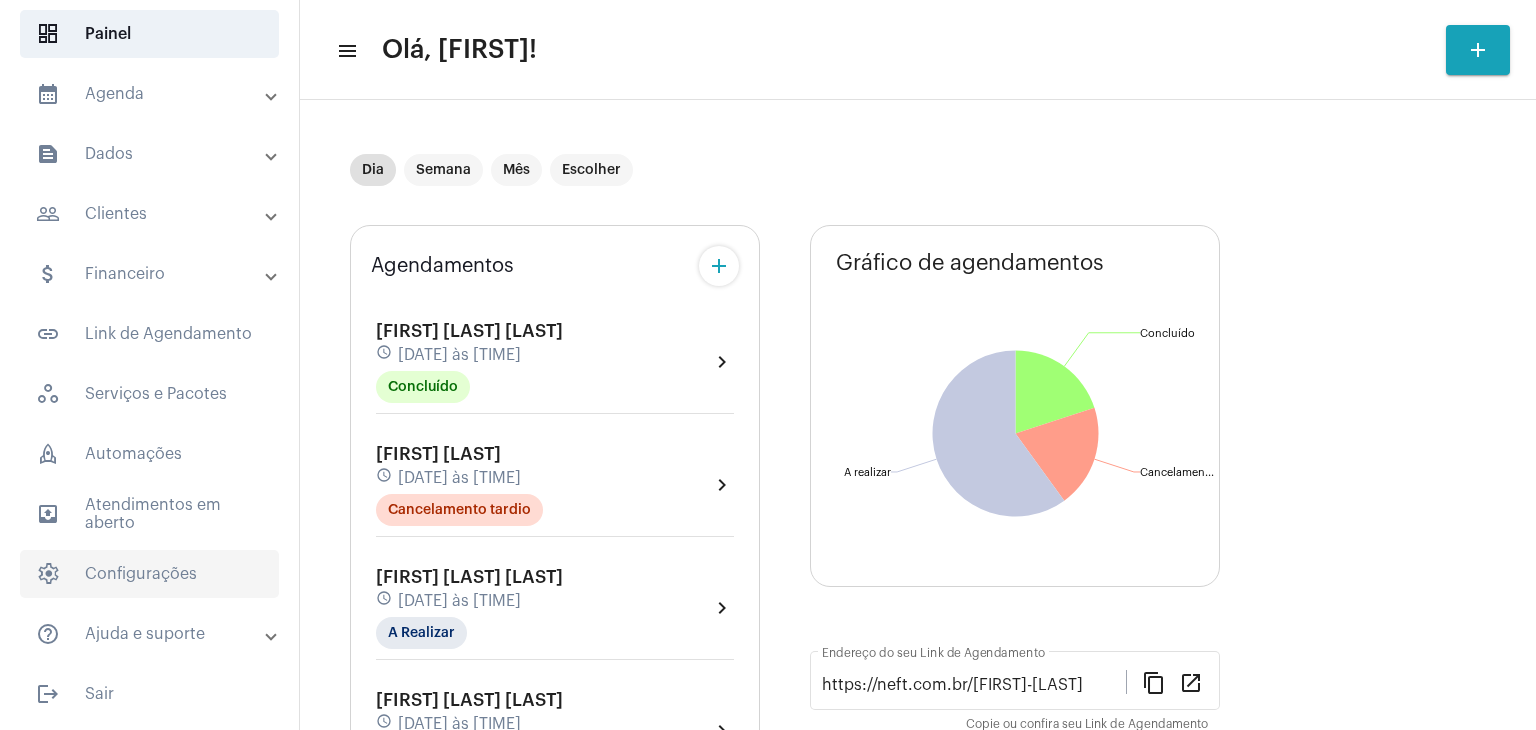 click on "settings   Configurações" 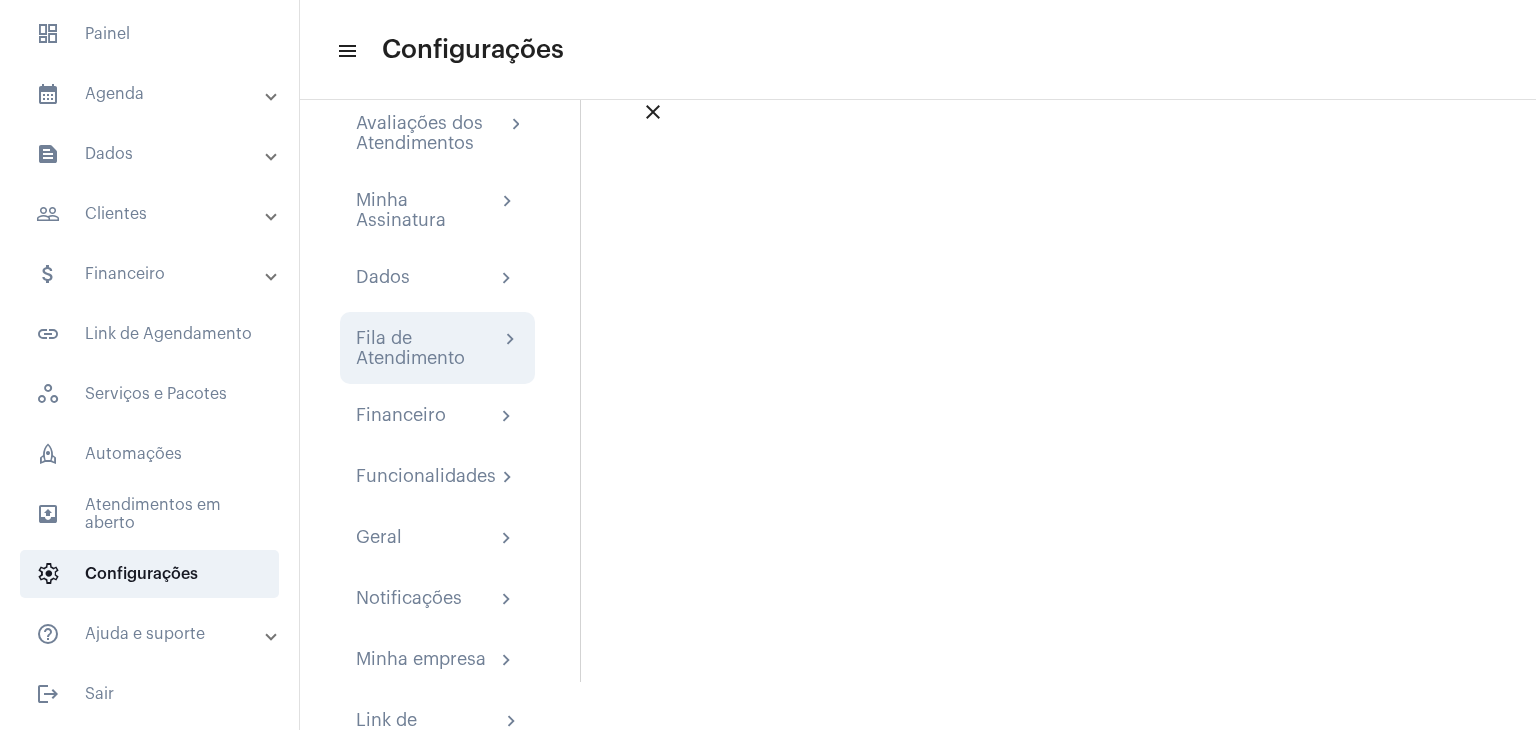scroll, scrollTop: 0, scrollLeft: 0, axis: both 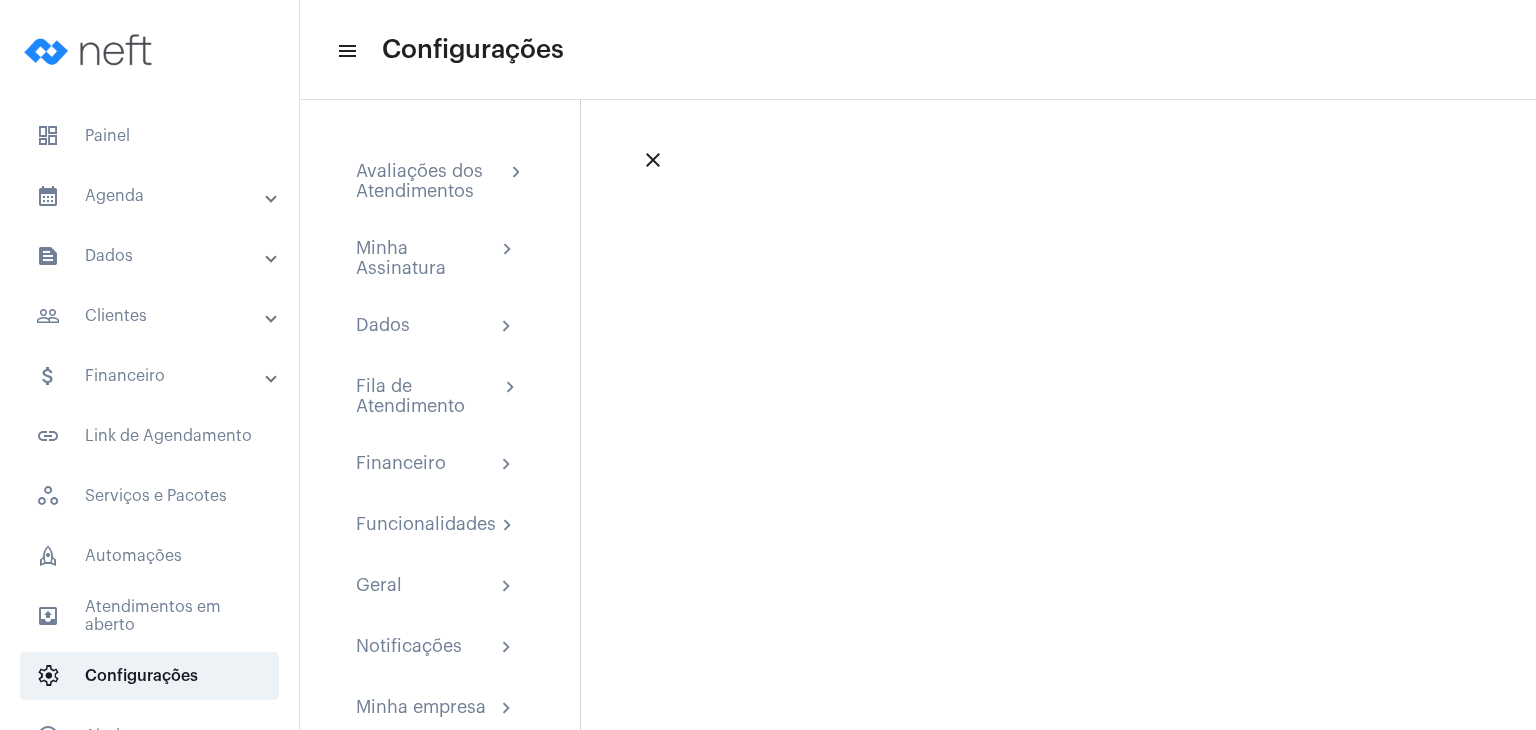 drag, startPoint x: 795, startPoint y: 409, endPoint x: 713, endPoint y: 352, distance: 99.86491 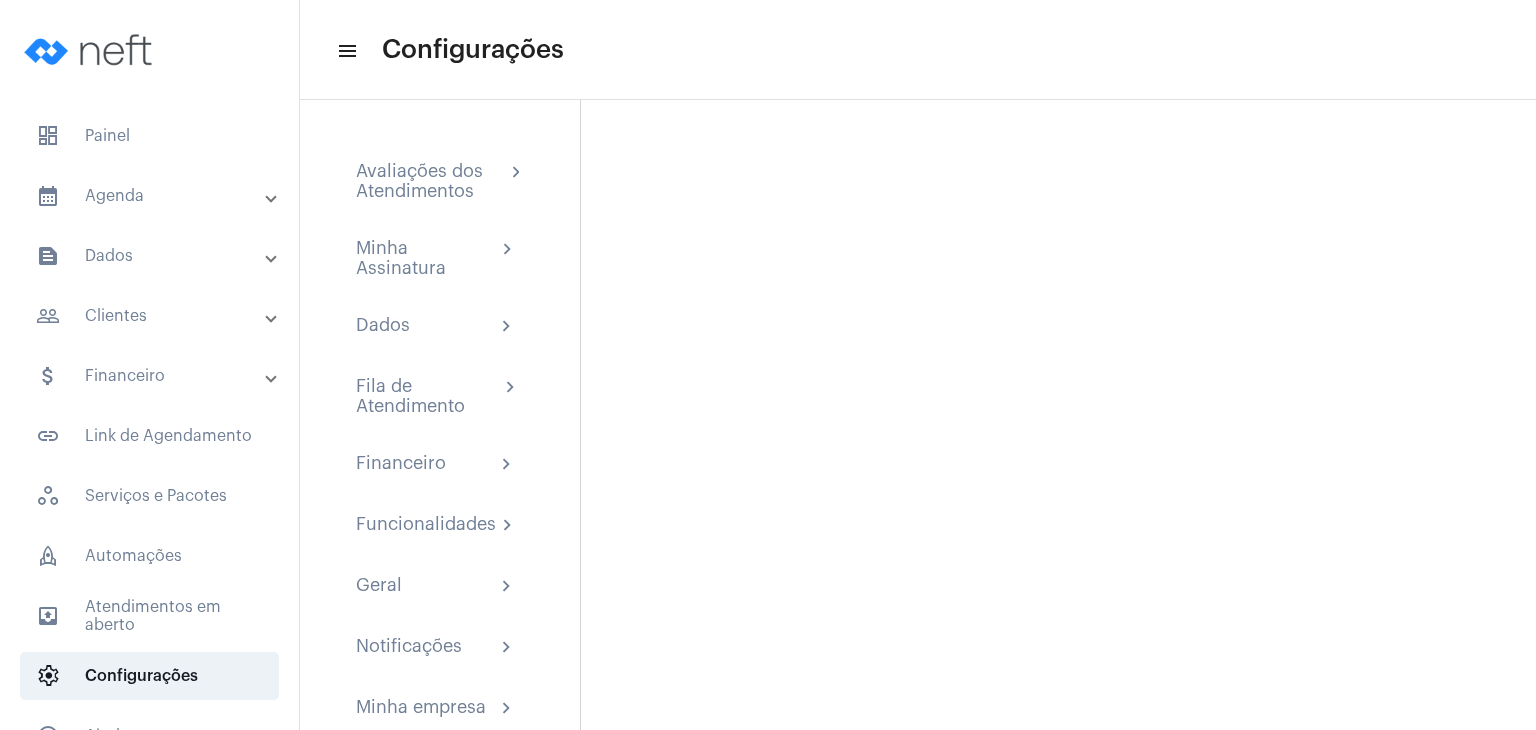 click on "menu Configurações" 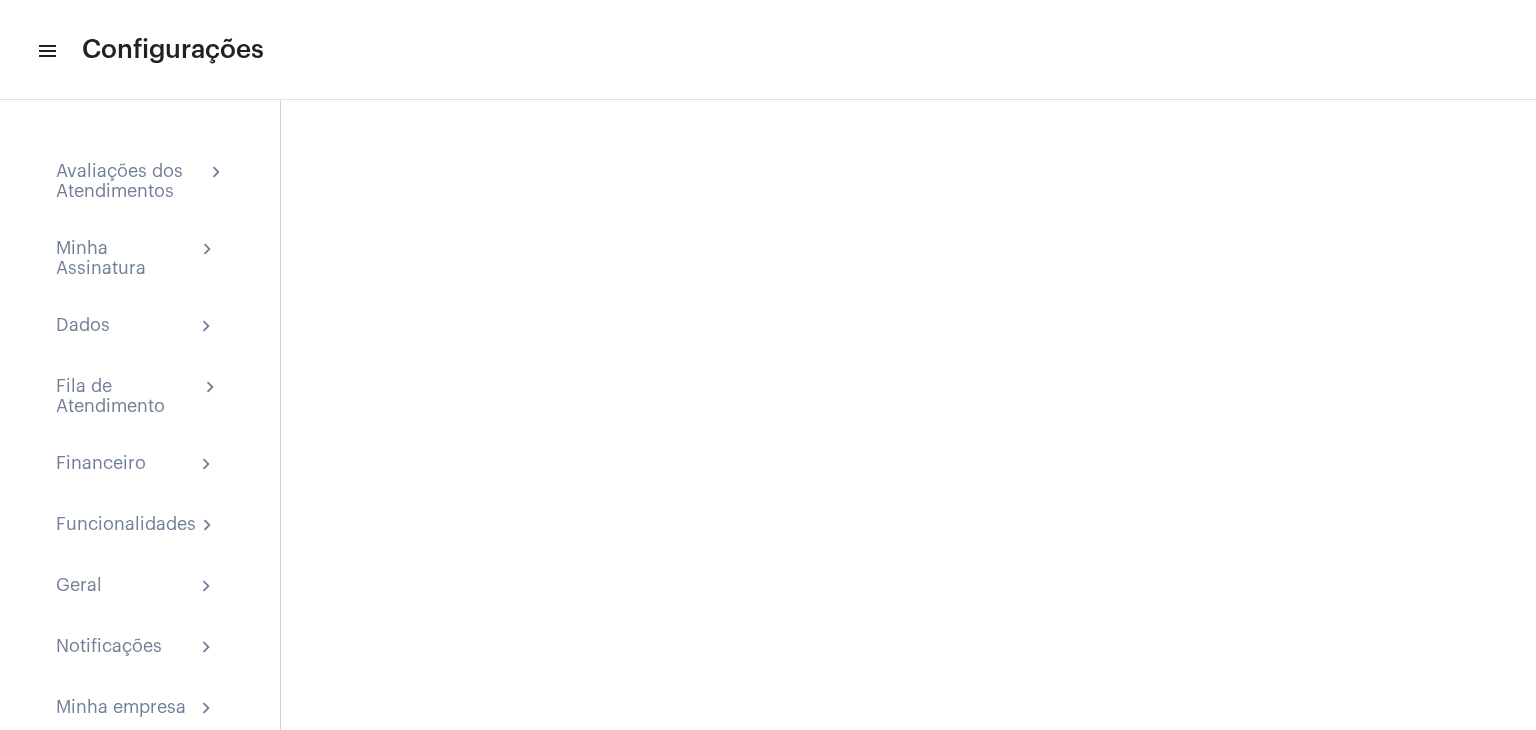 click on "menu" 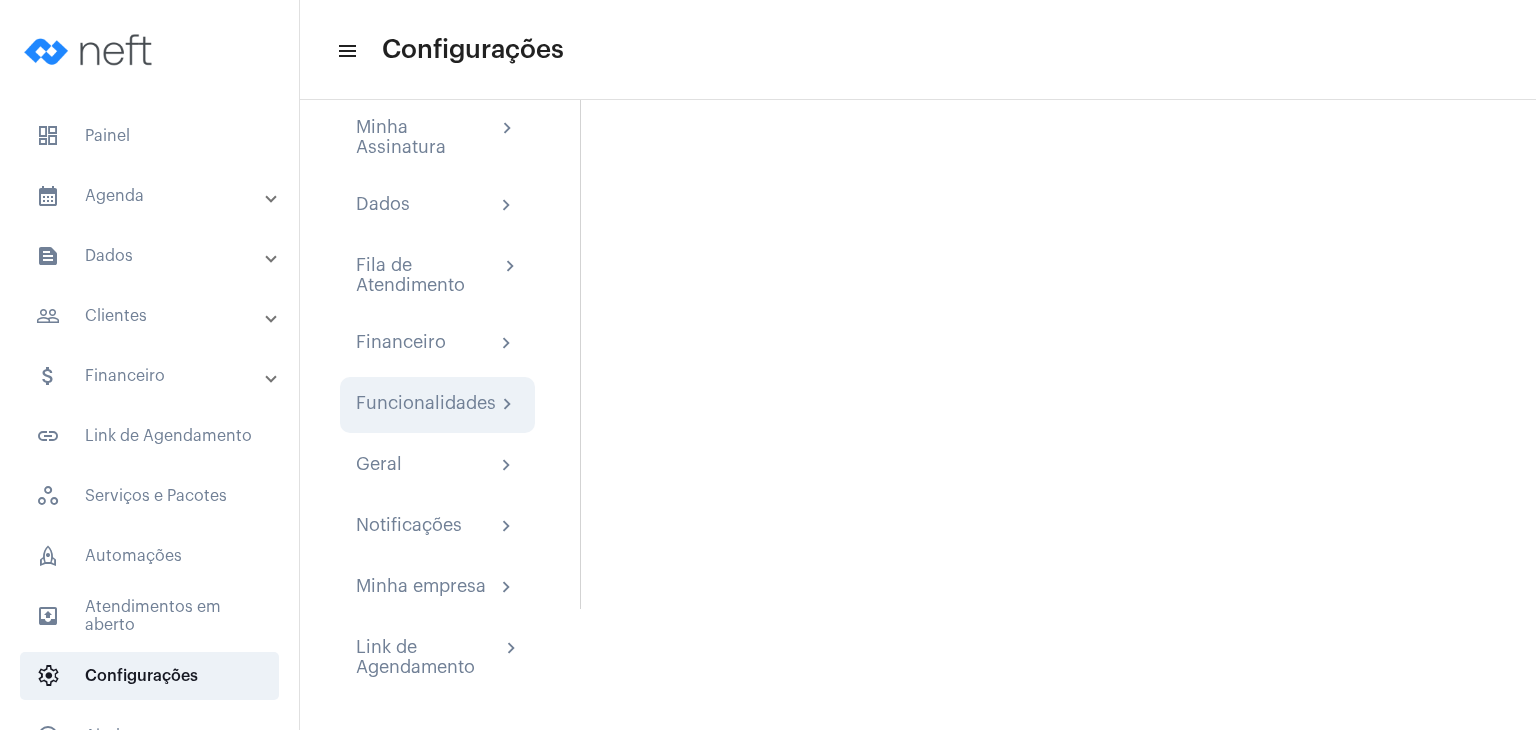 scroll, scrollTop: 123, scrollLeft: 0, axis: vertical 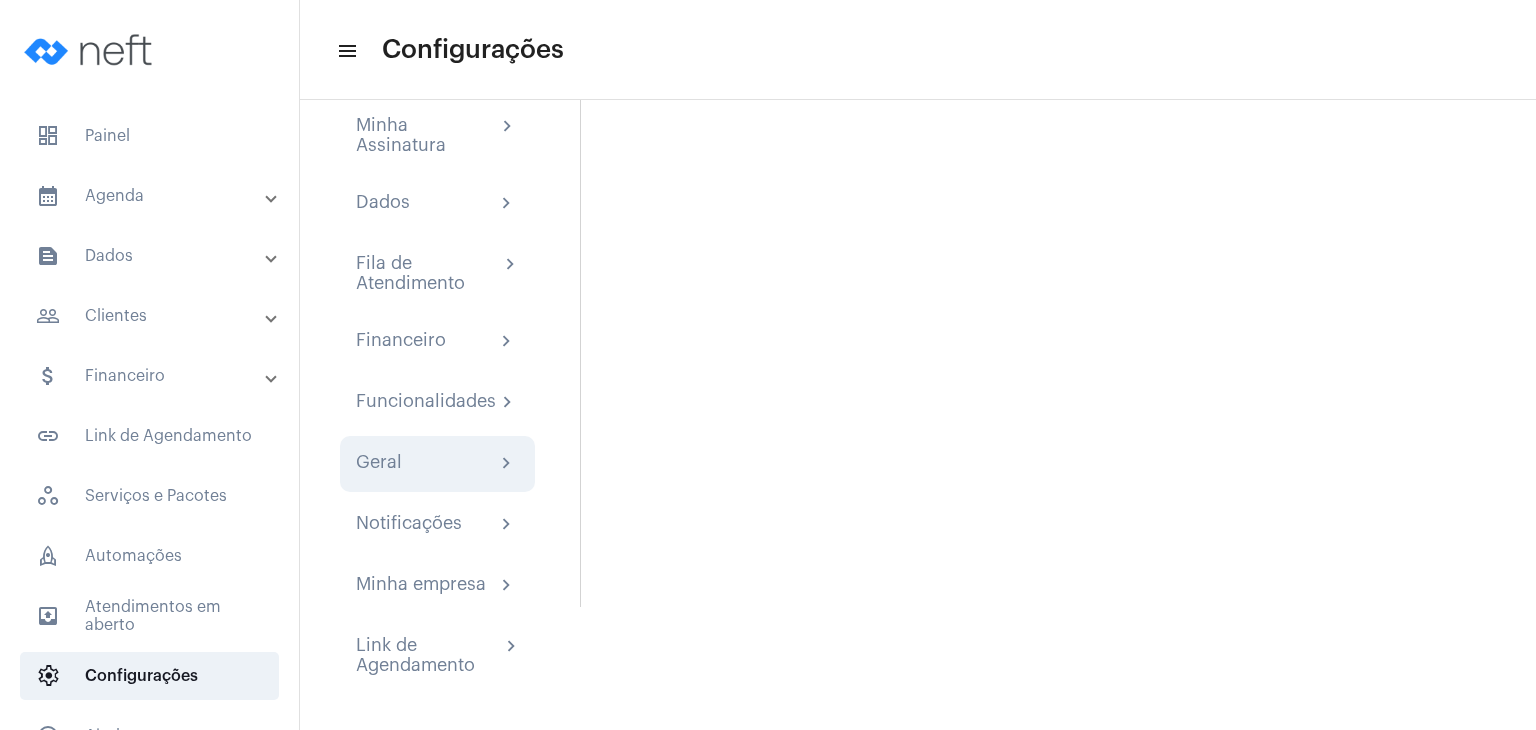 click on "Geral chevron_right" 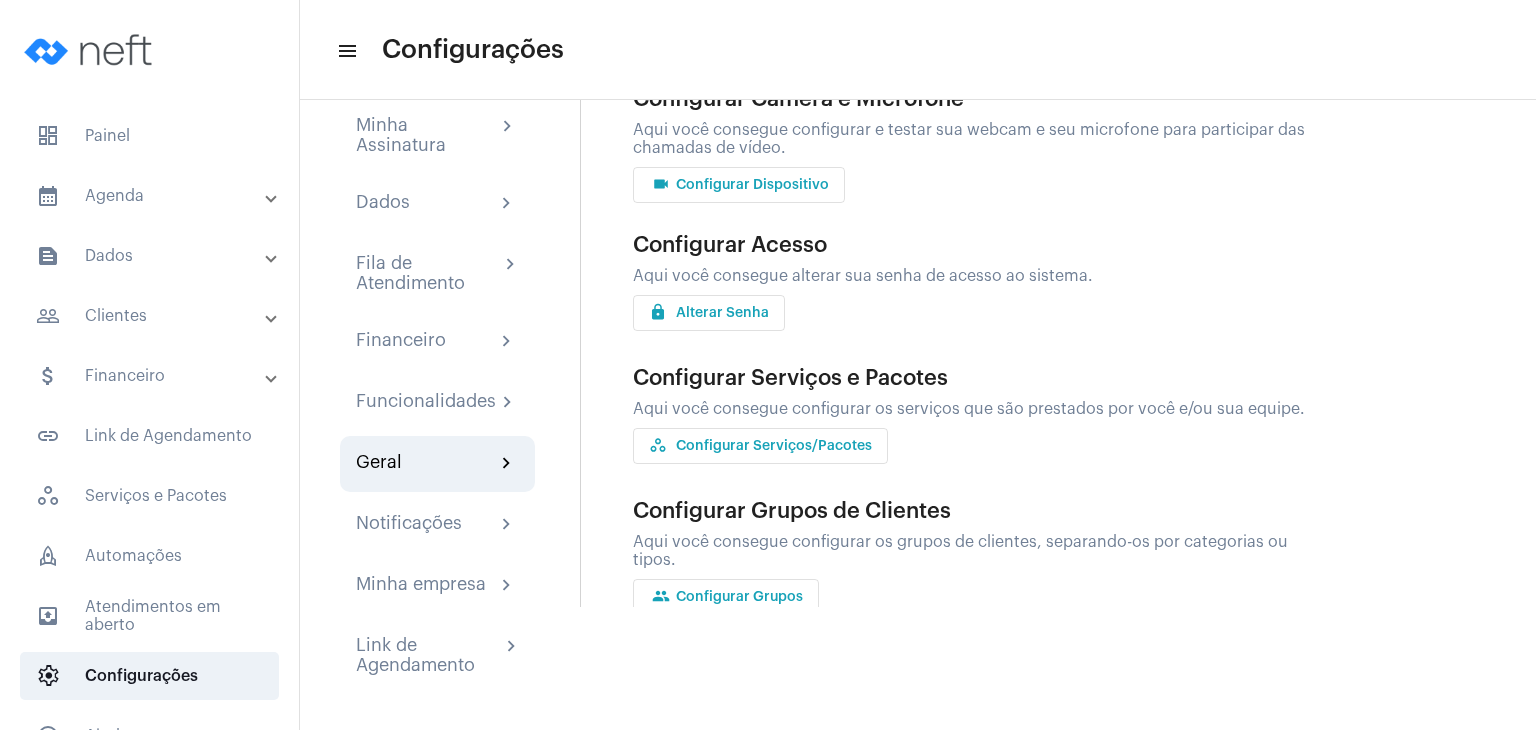 scroll, scrollTop: 0, scrollLeft: 0, axis: both 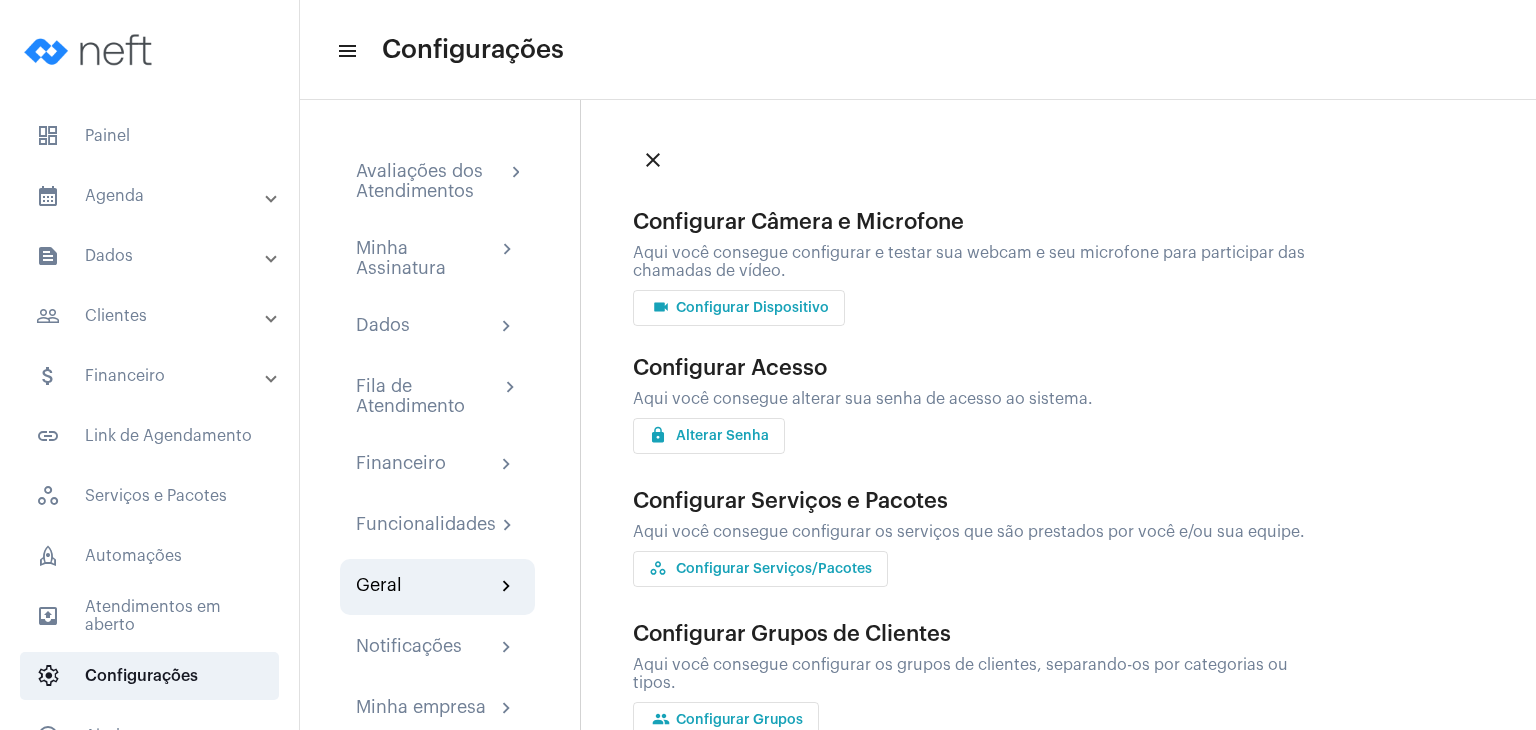 click on "videocam Configurar Dispositivo" 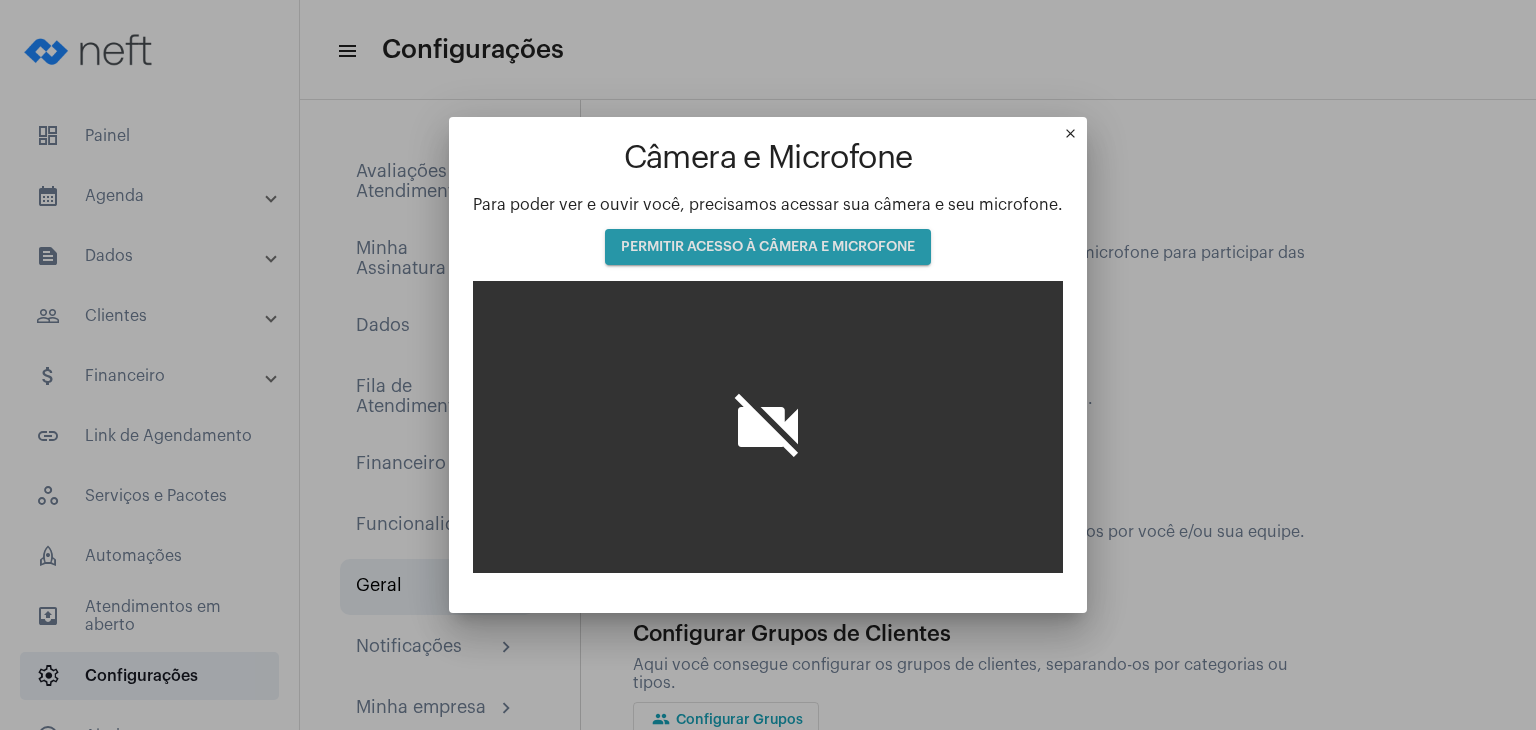click on "PERMITIR ACESSO À CÂMERA E MICROFONE" at bounding box center [768, 247] 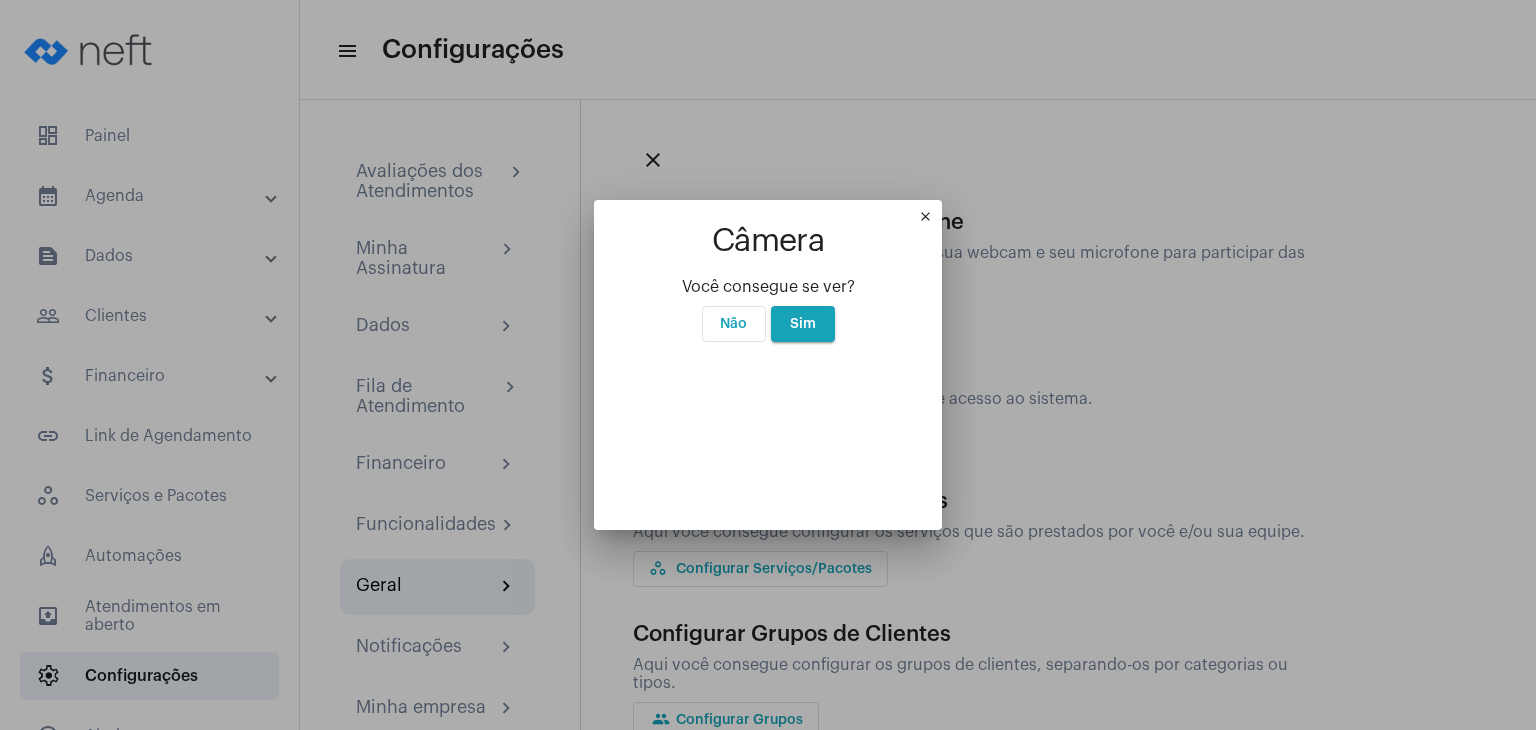click on "Não" at bounding box center (733, 324) 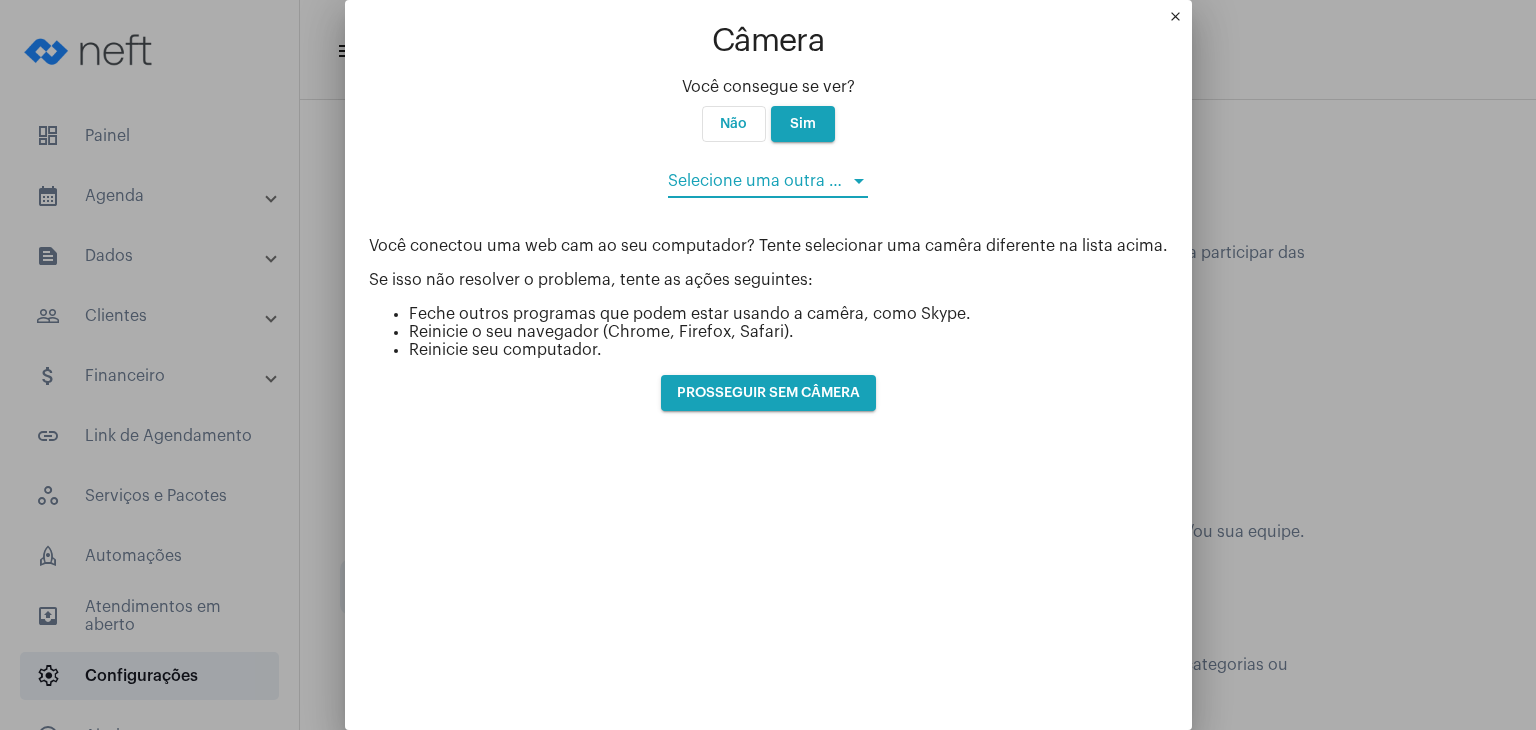 click at bounding box center (759, 181) 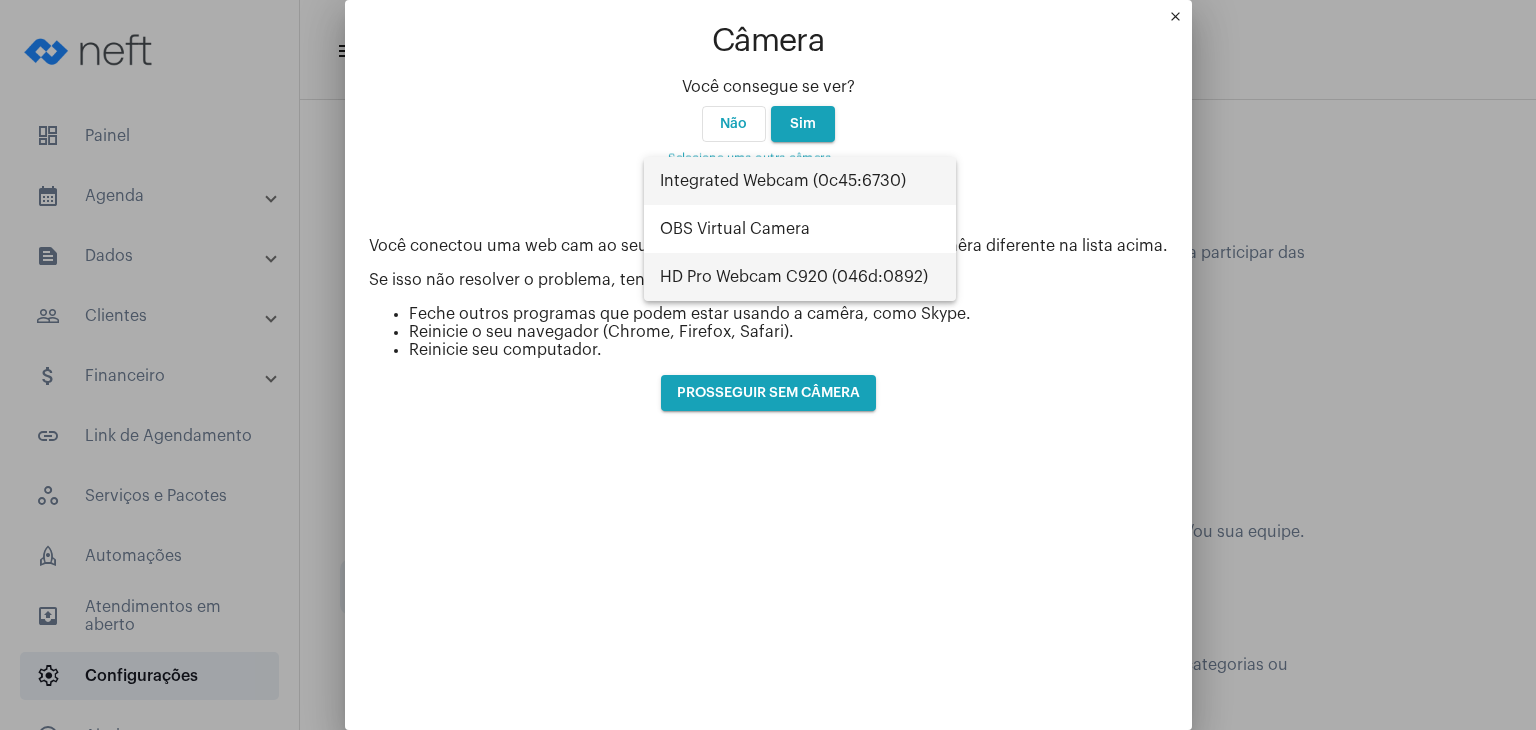 click on "HD Pro Webcam C920 (046d:0892)" at bounding box center [800, 277] 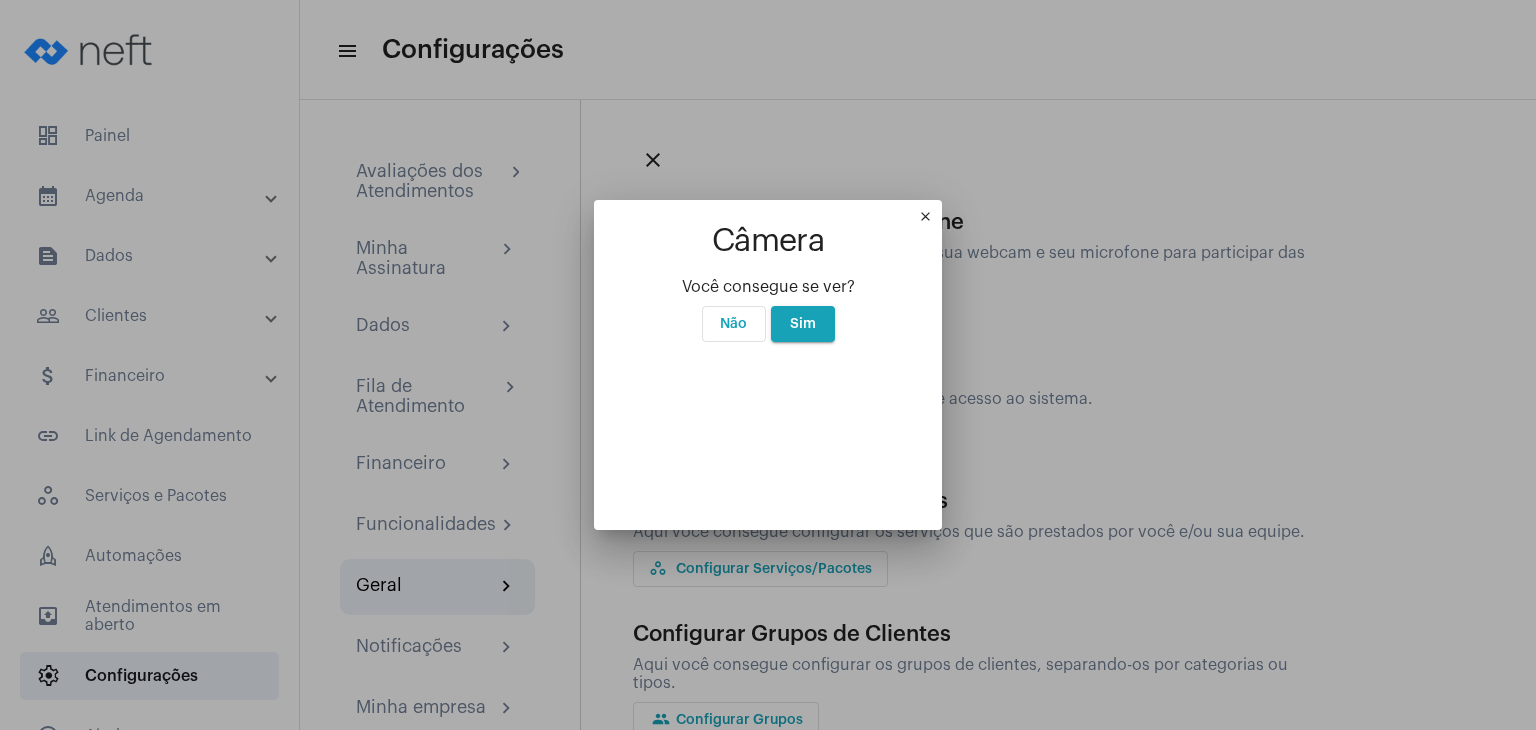 click on "Não" at bounding box center [734, 324] 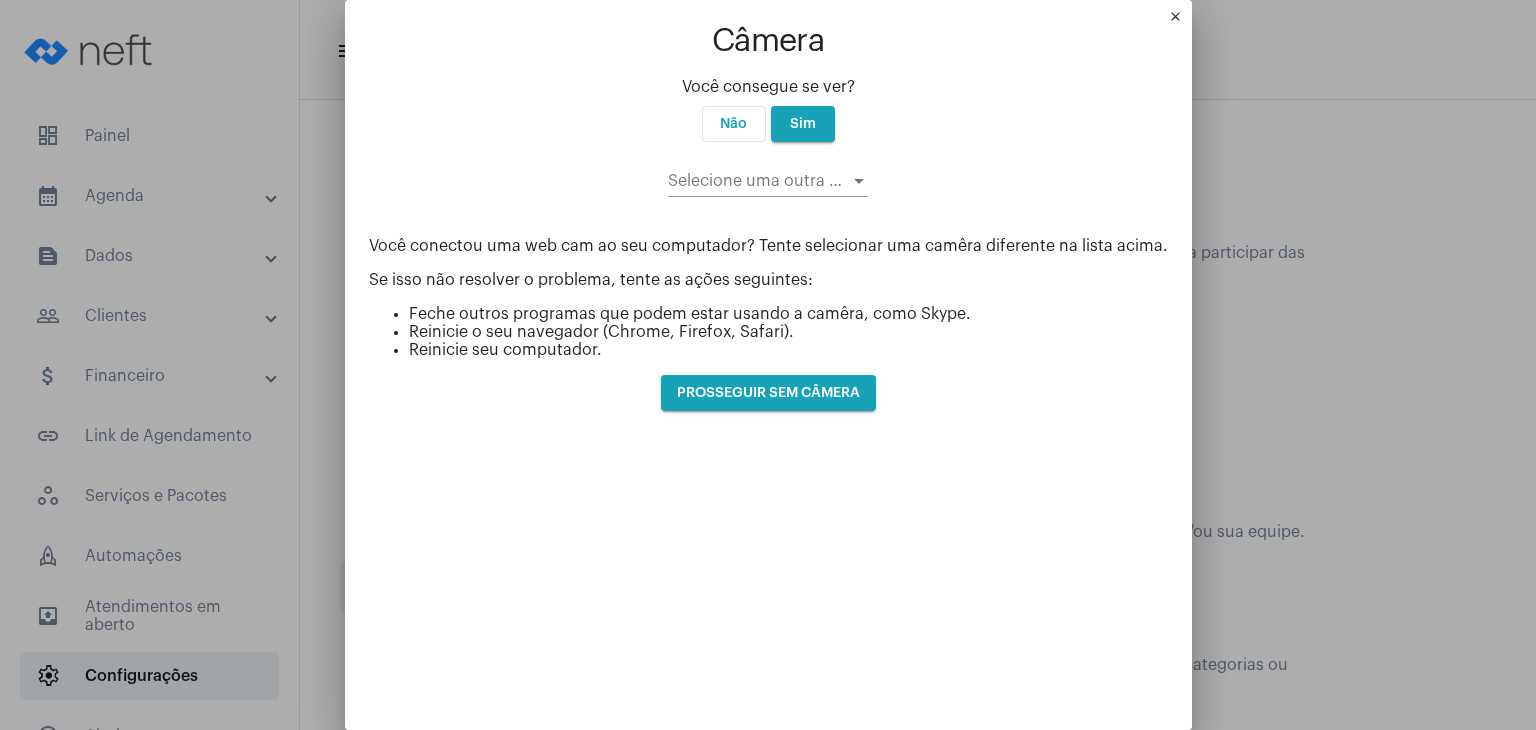 click at bounding box center [759, 181] 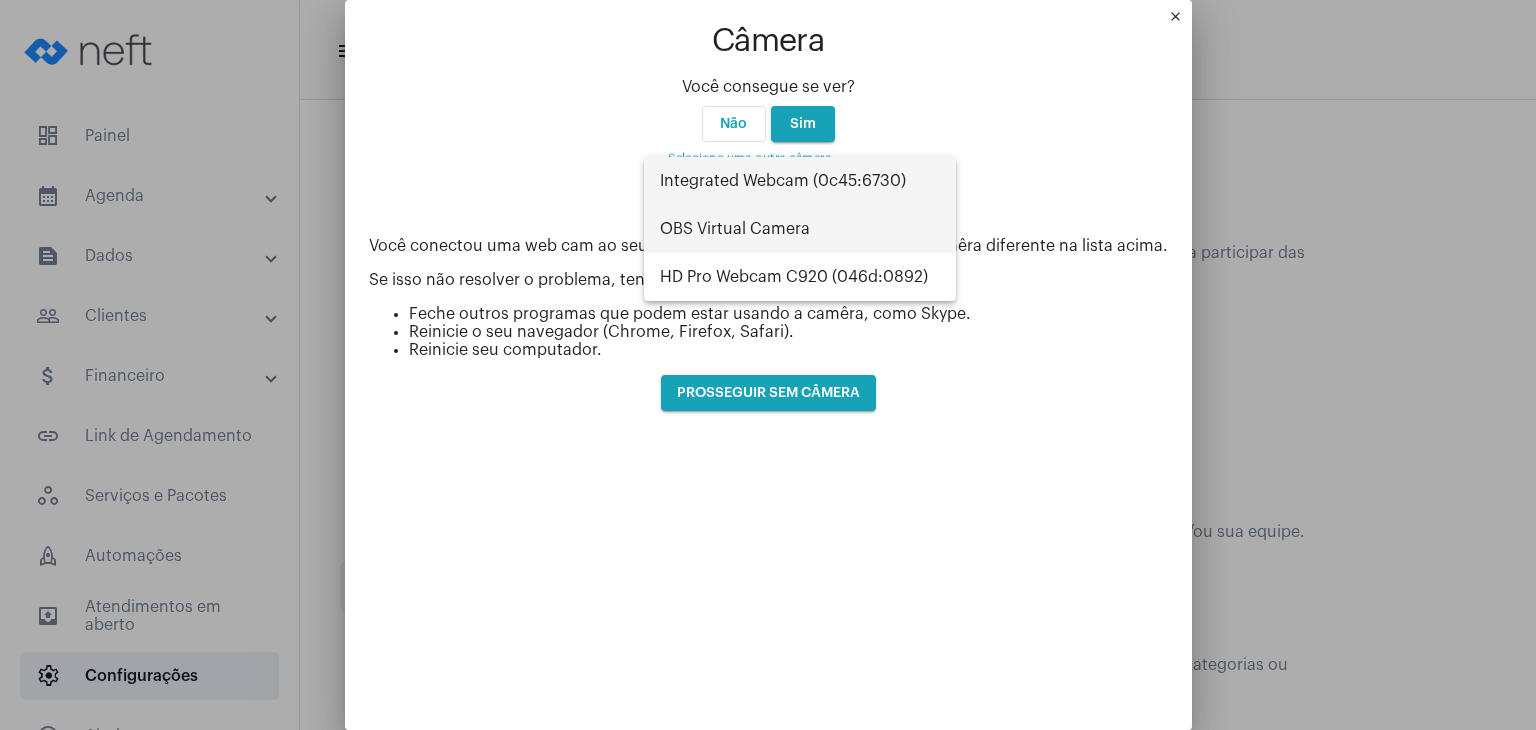 click on "OBS Virtual Camera" at bounding box center (800, 229) 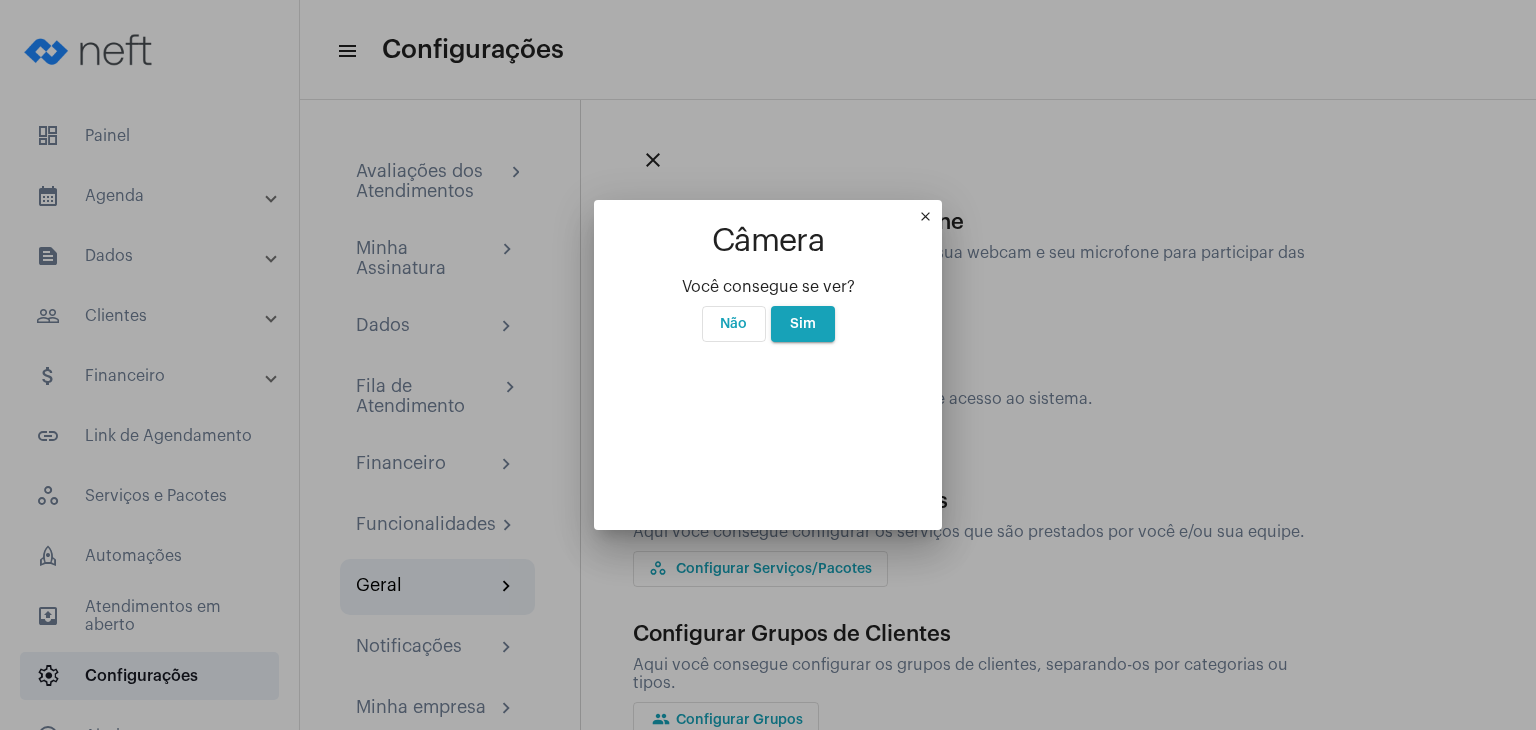 click on "Não" at bounding box center [734, 324] 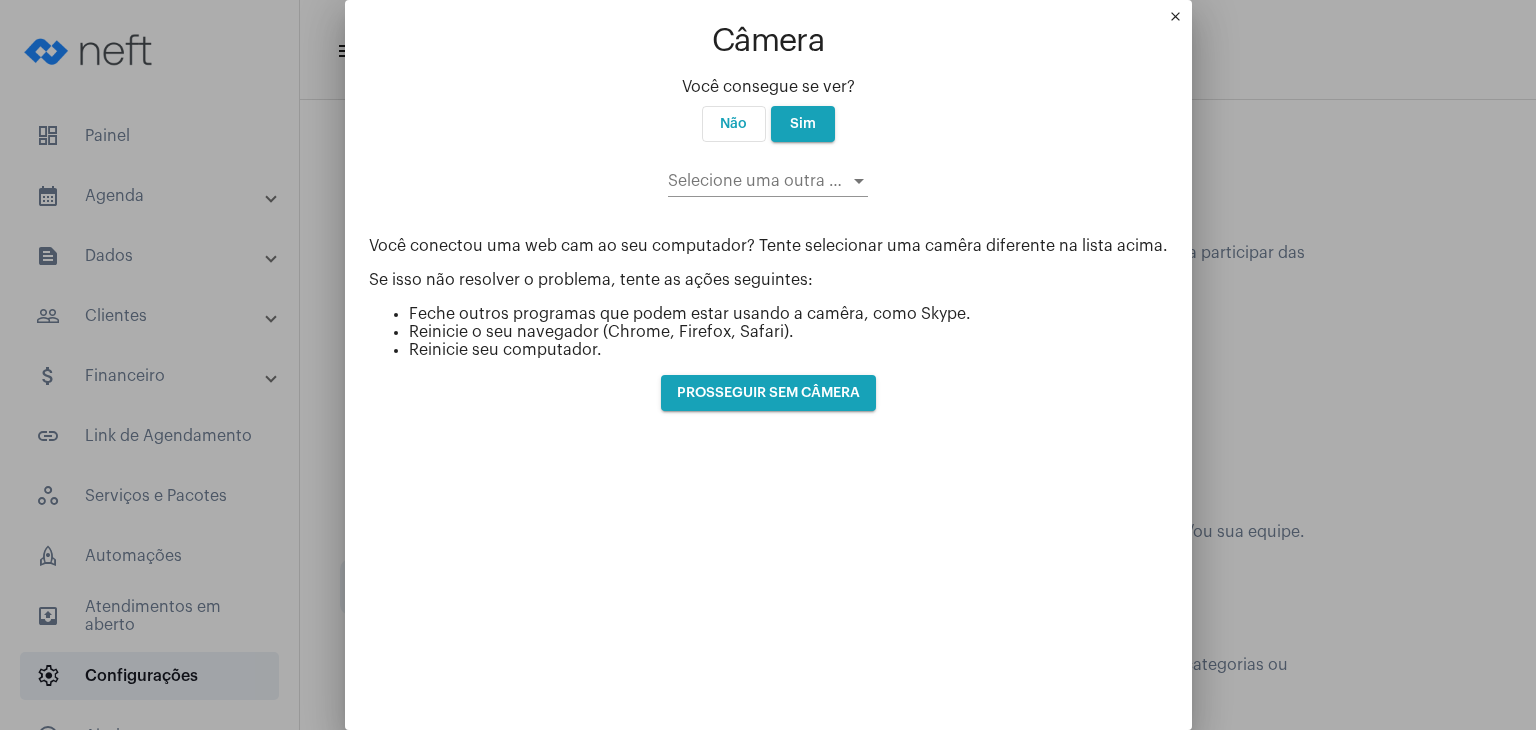 click on "Selecione uma outra câmera" at bounding box center (768, 174) 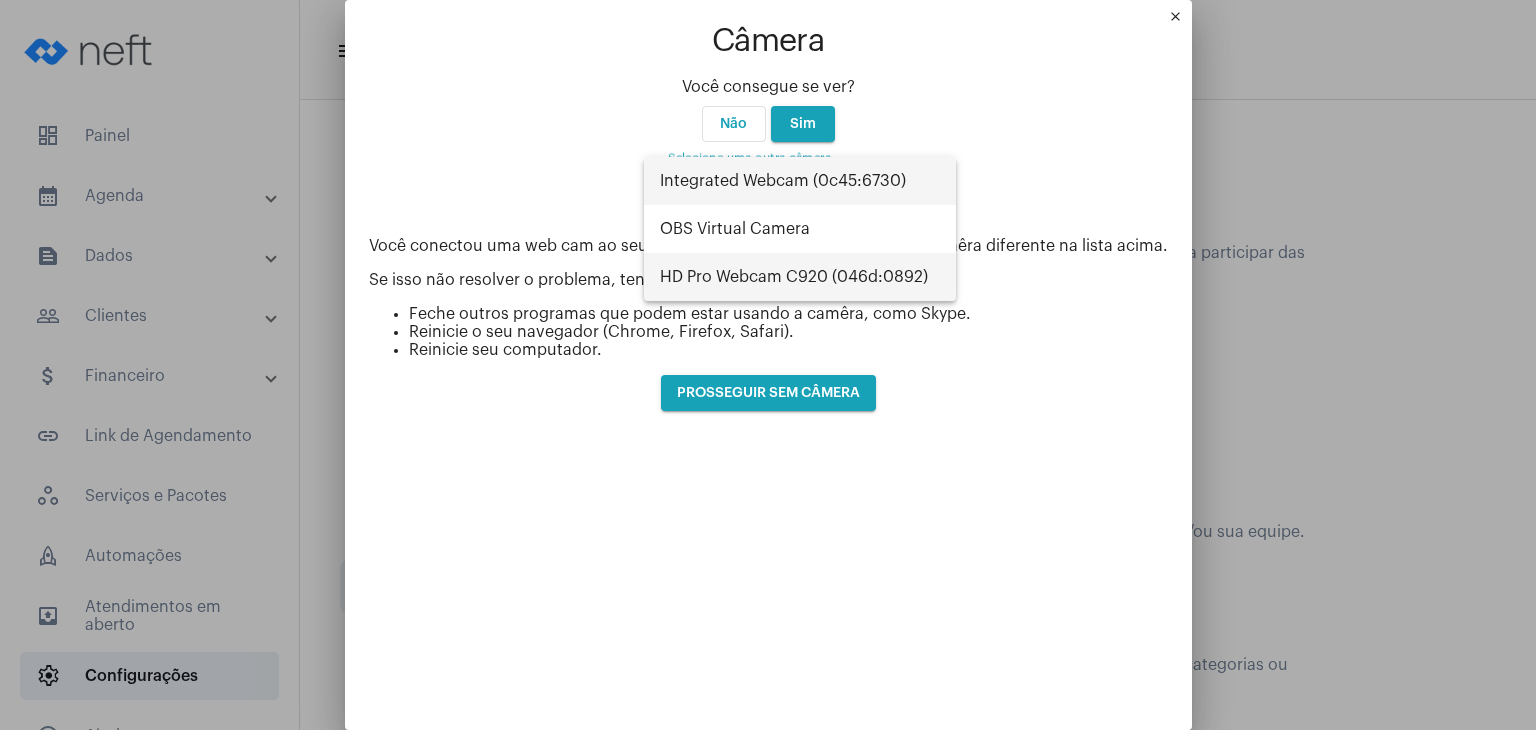 click on "HD Pro Webcam C920 (046d:0892)" at bounding box center [800, 277] 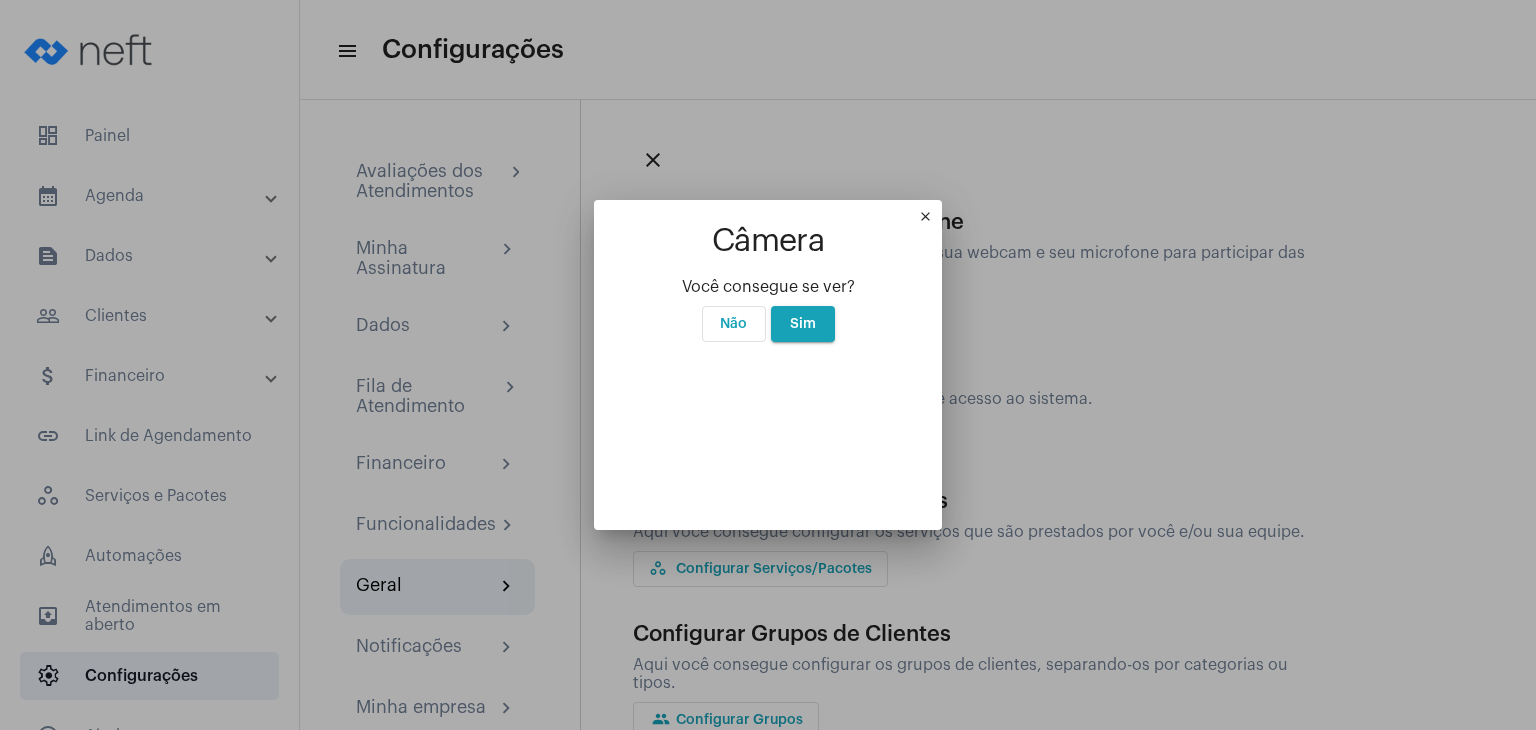 click on "Não" at bounding box center (734, 324) 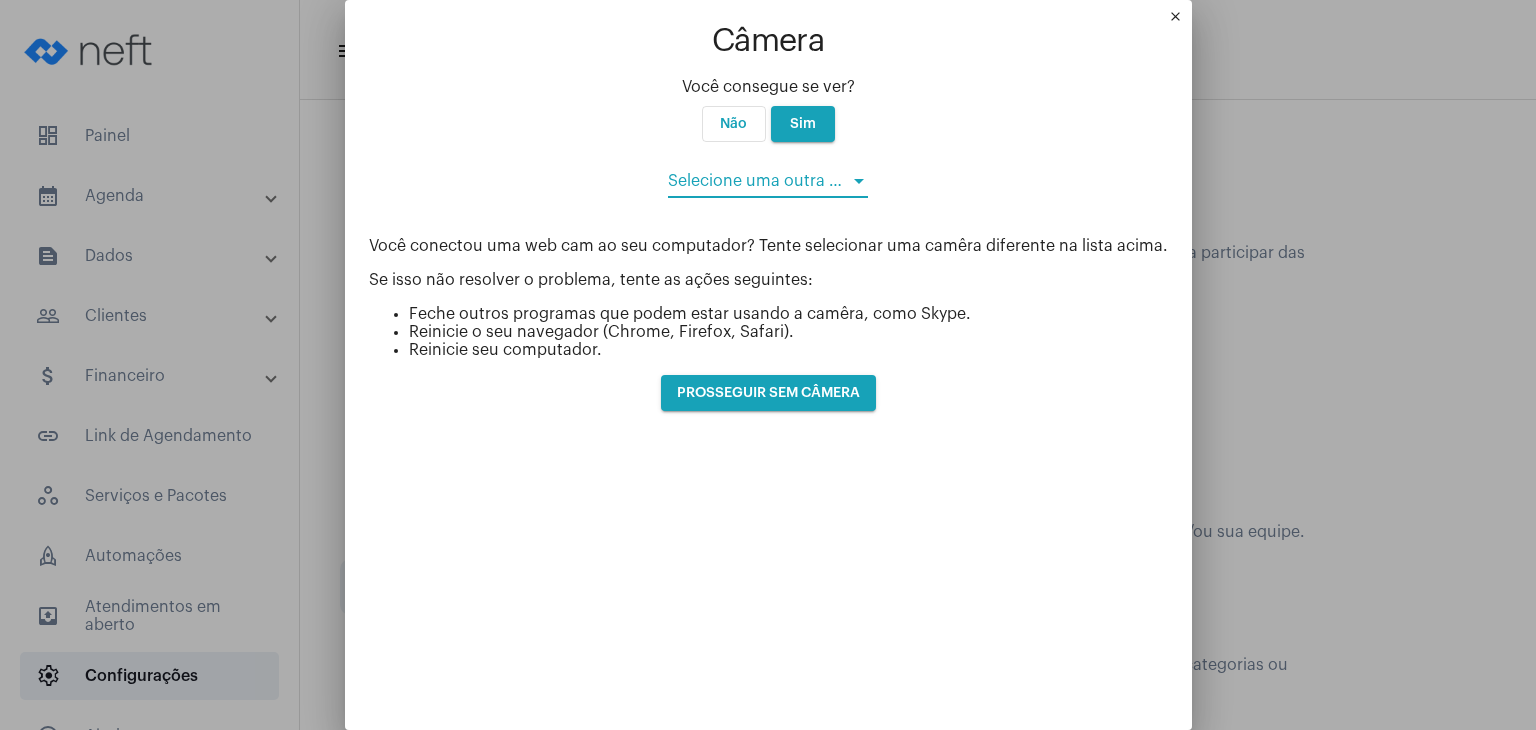 click at bounding box center (759, 181) 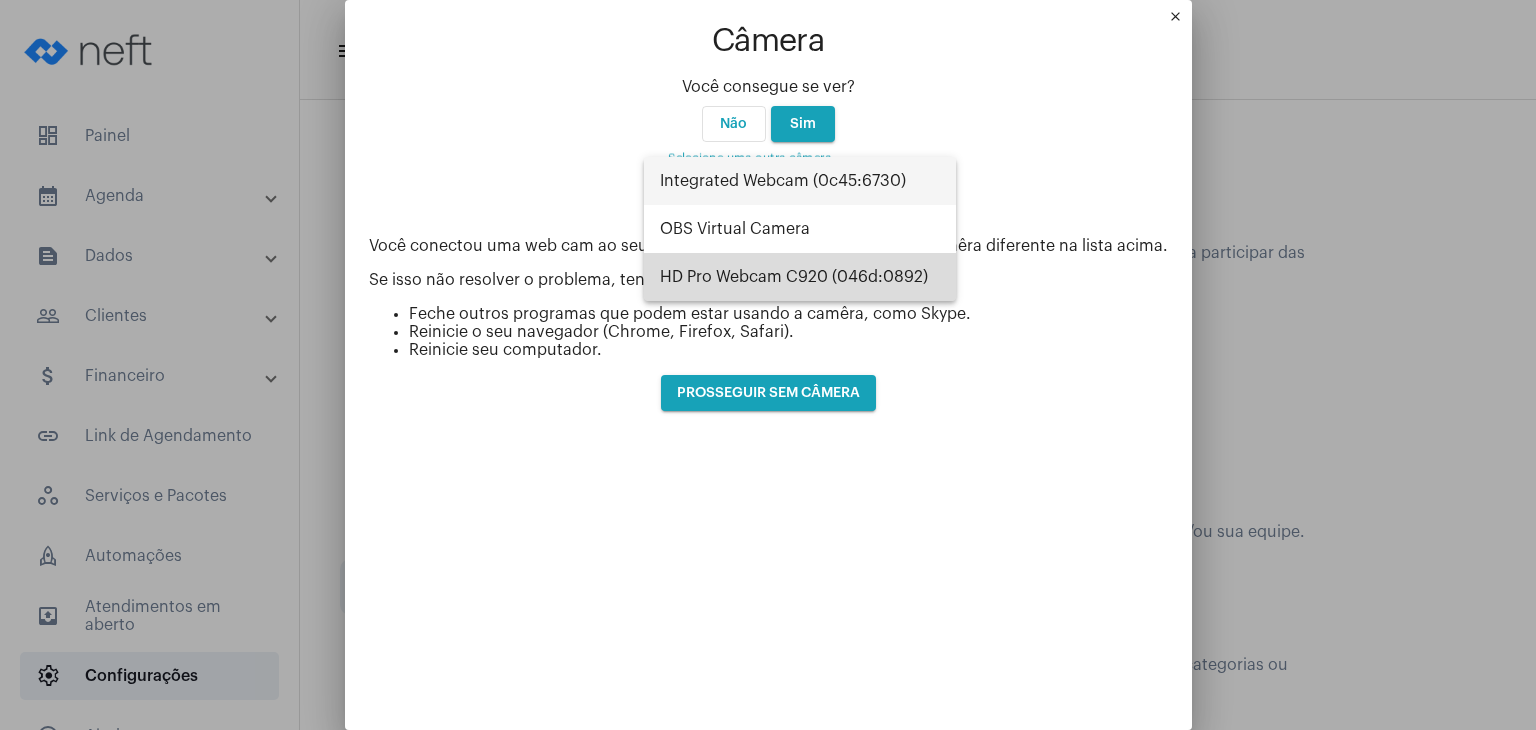 click on "HD Pro Webcam C920 (046d:0892)" at bounding box center (800, 277) 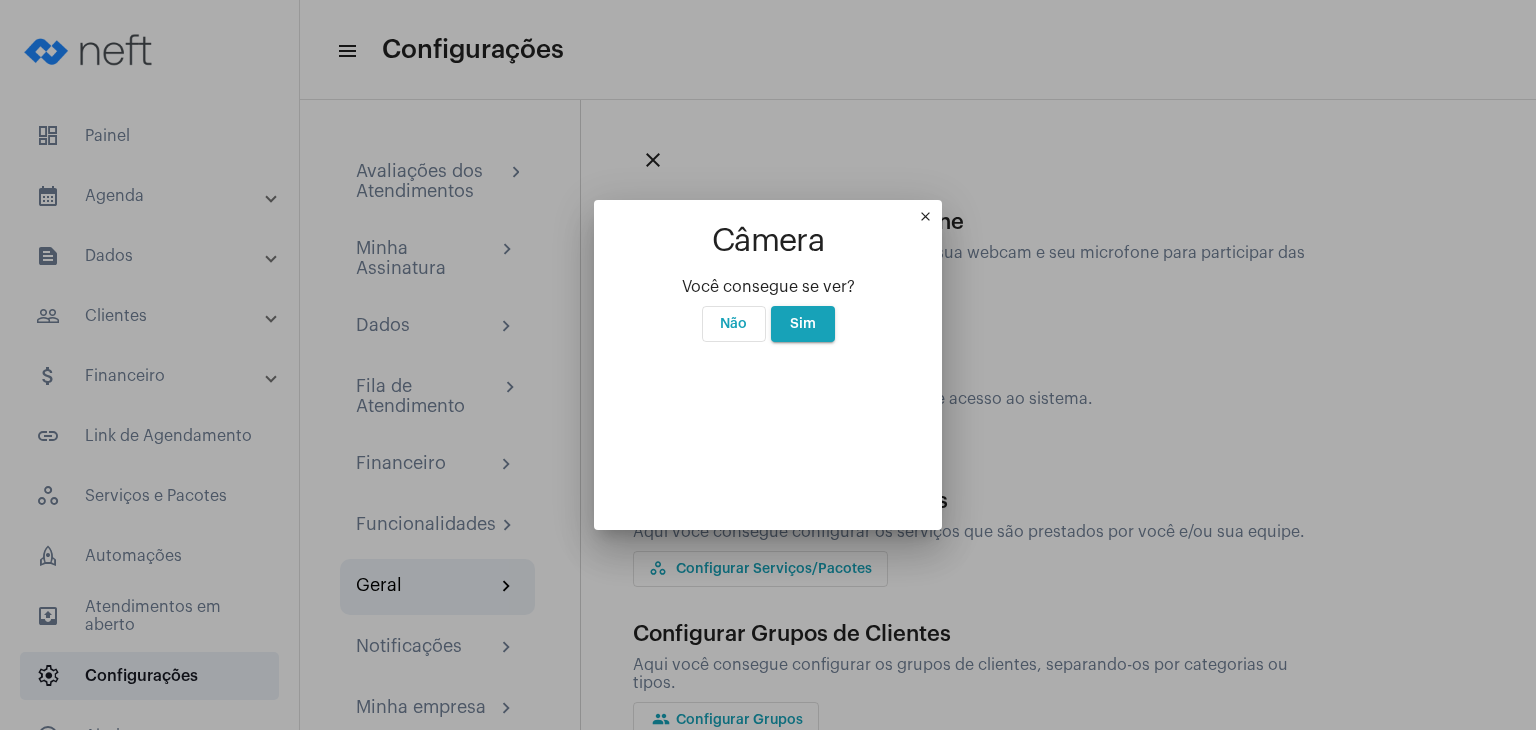 click on "Não" at bounding box center [733, 324] 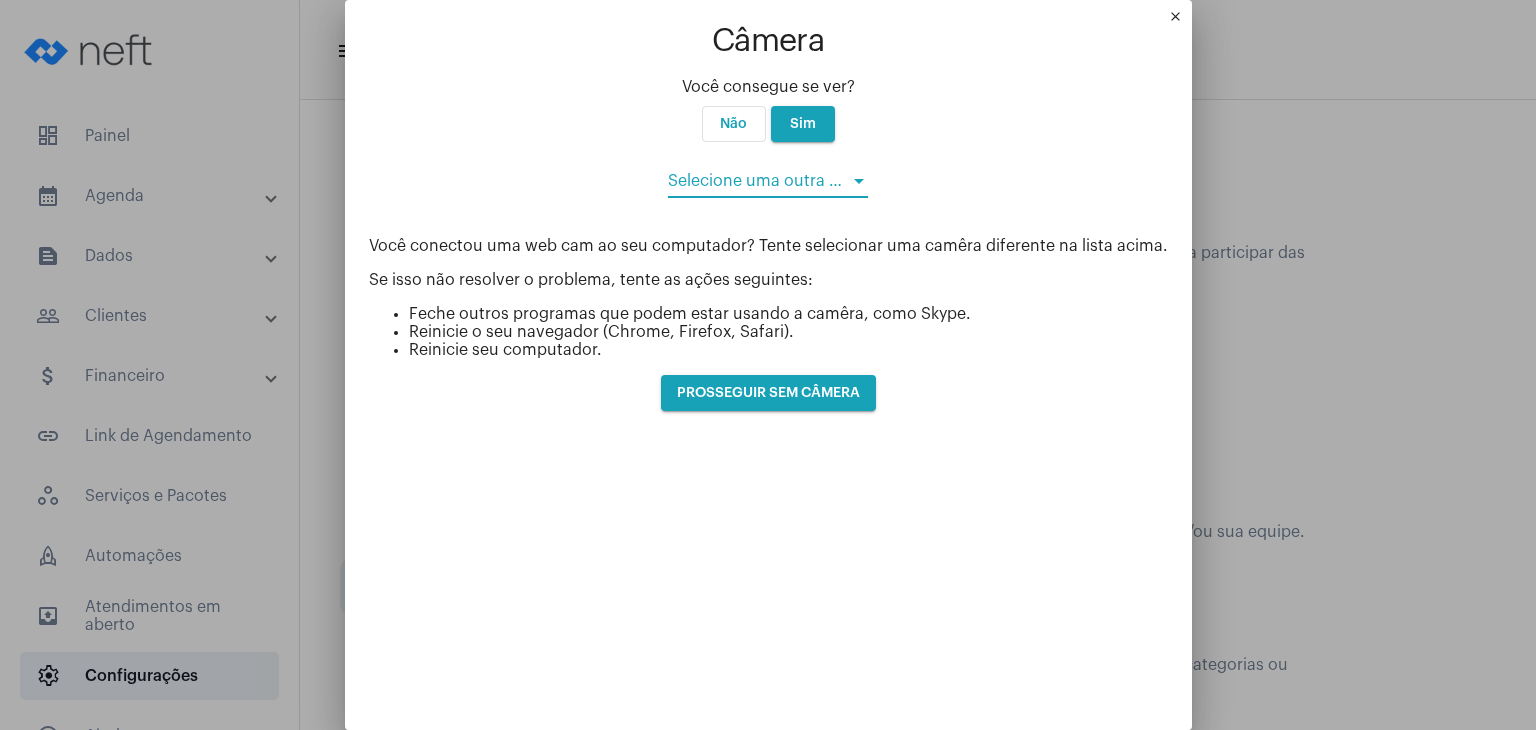 click at bounding box center [759, 181] 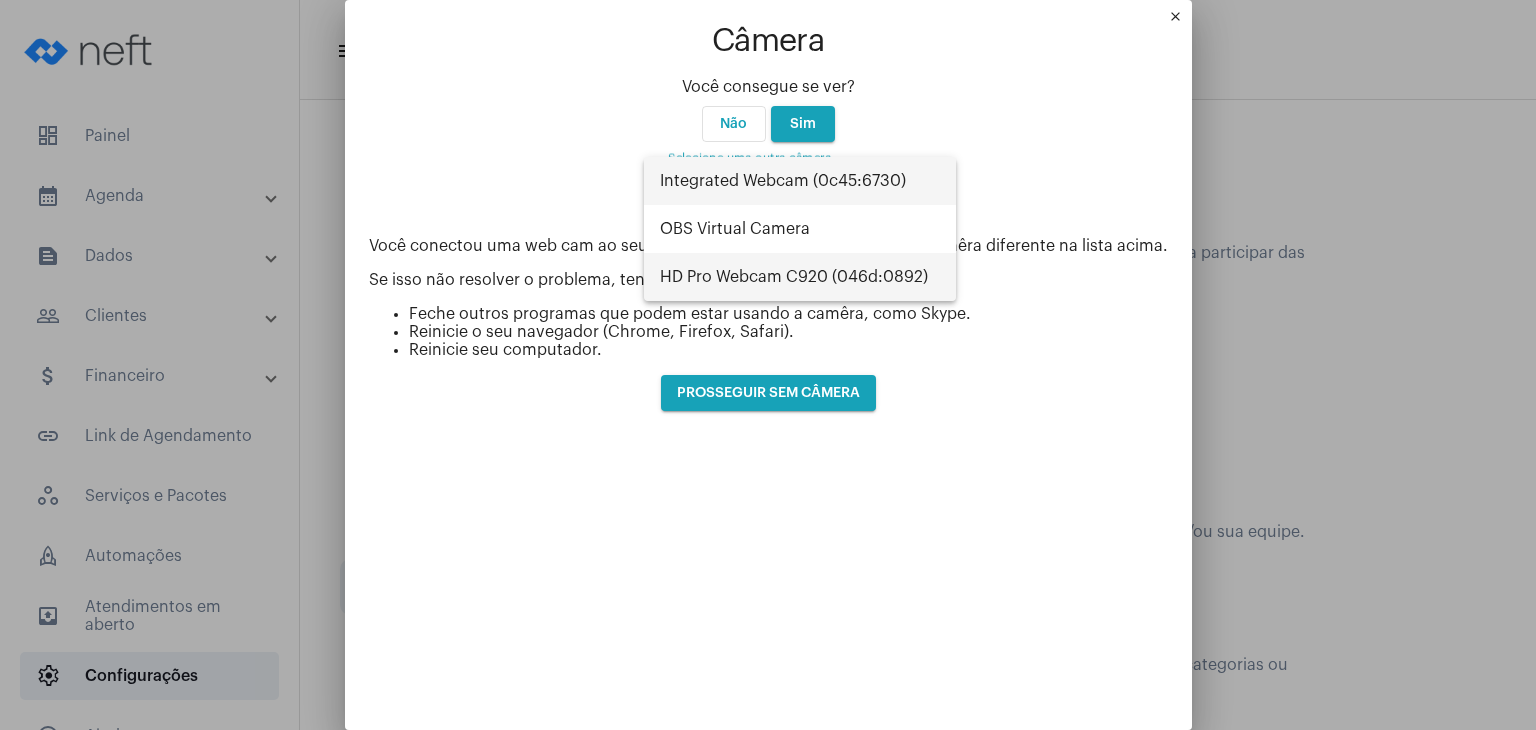 click on "HD Pro Webcam C920 (046d:0892)" at bounding box center [800, 277] 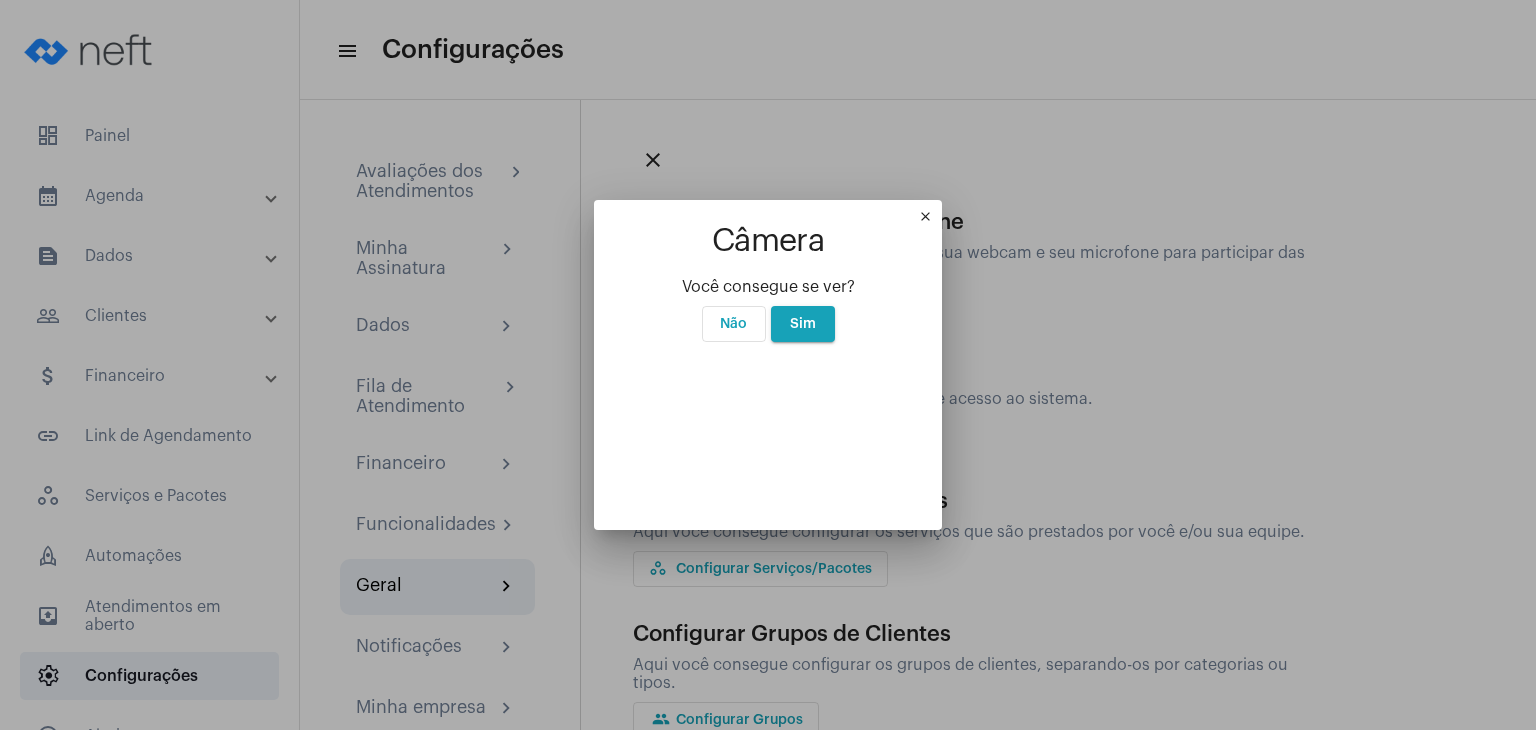 click on "Não" at bounding box center [733, 324] 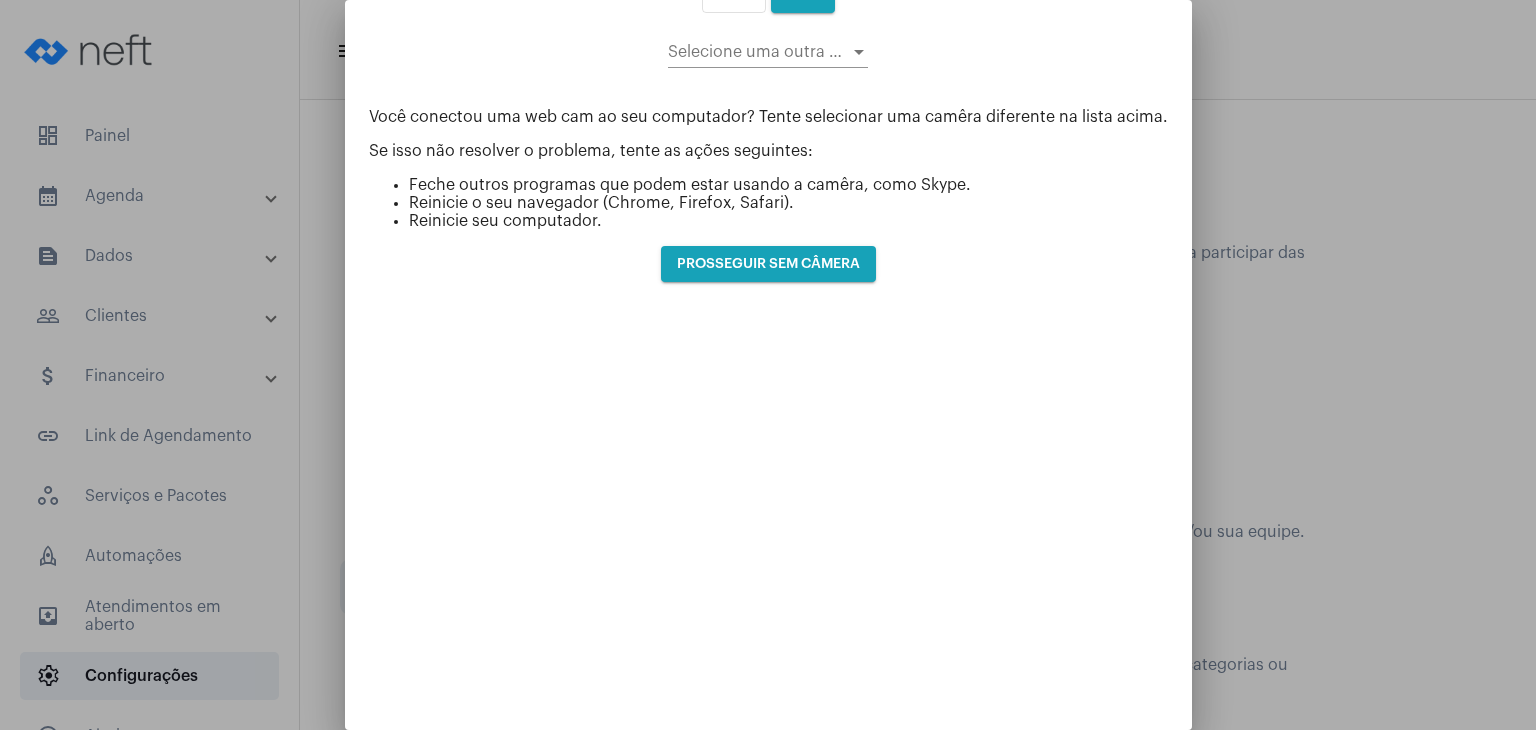 scroll, scrollTop: 0, scrollLeft: 0, axis: both 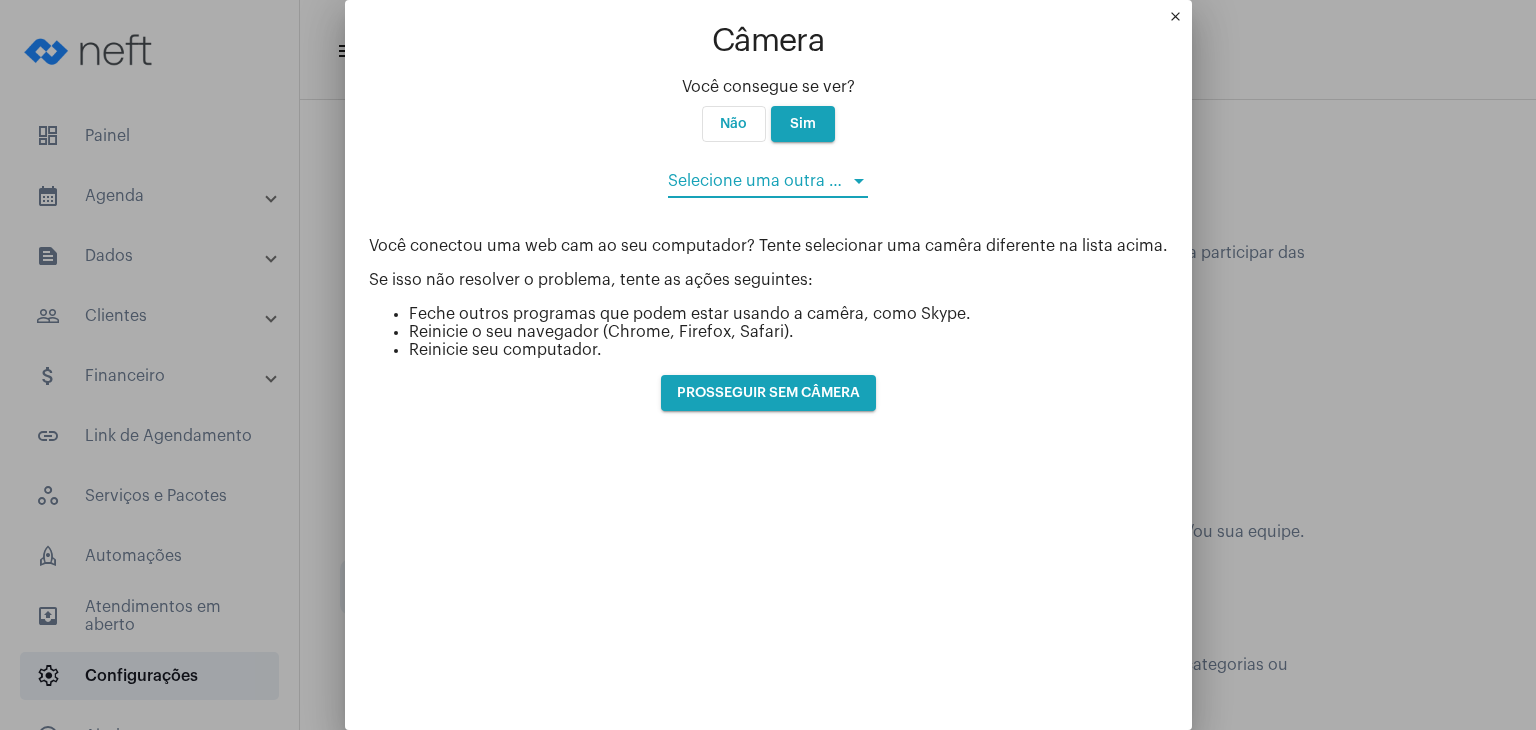 click at bounding box center [759, 181] 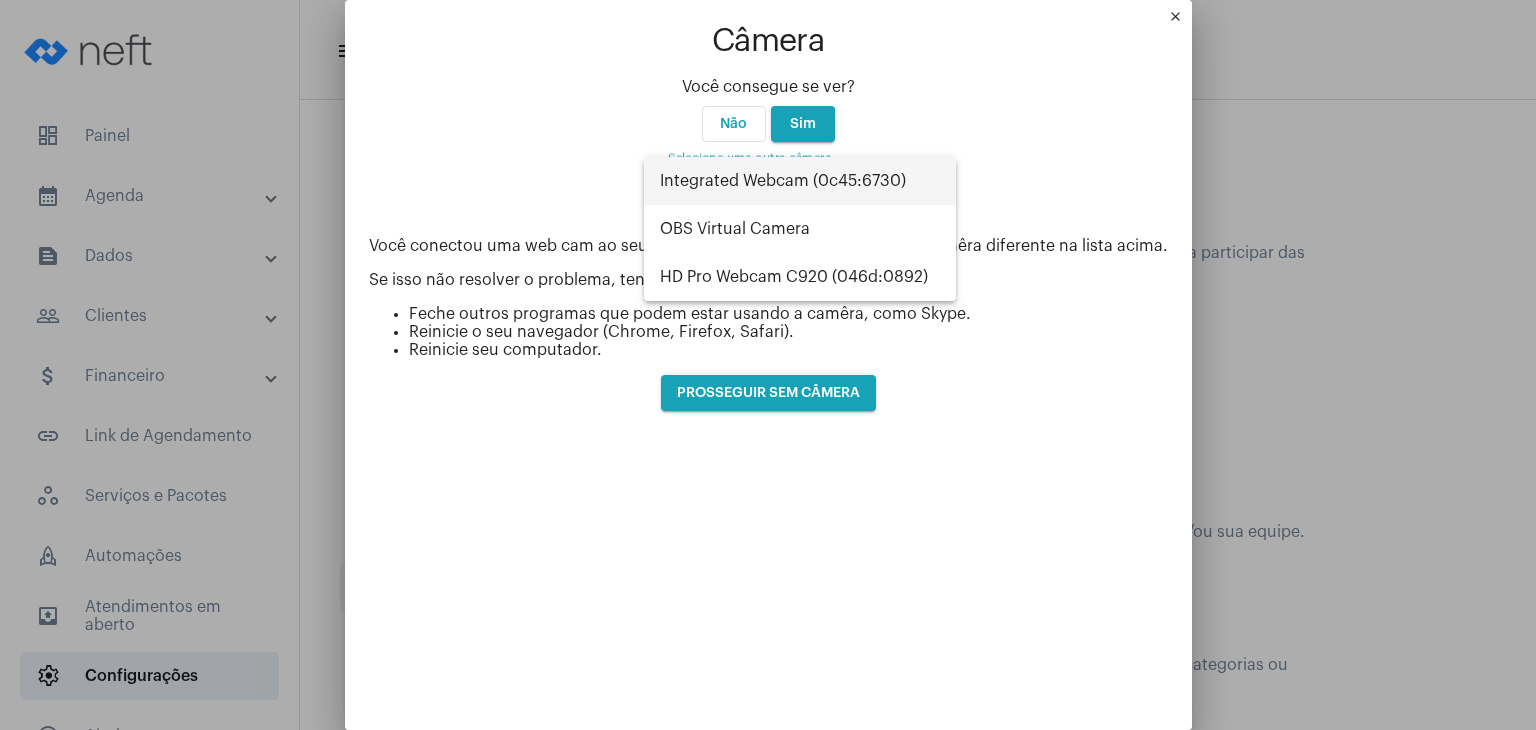 drag, startPoint x: 571, startPoint y: 127, endPoint x: 688, endPoint y: 130, distance: 117.03845 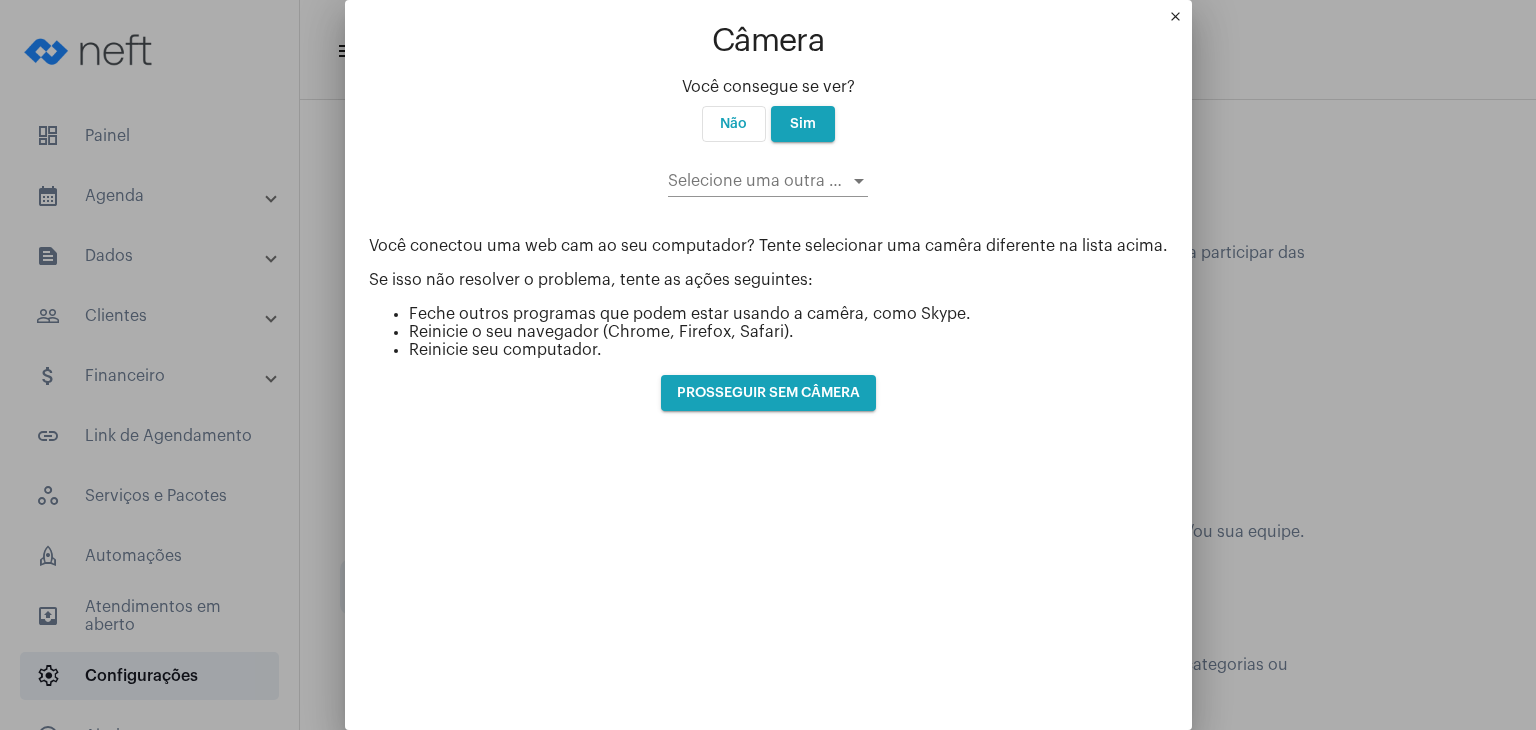 click on "Selecione uma outra câmera" at bounding box center (768, 174) 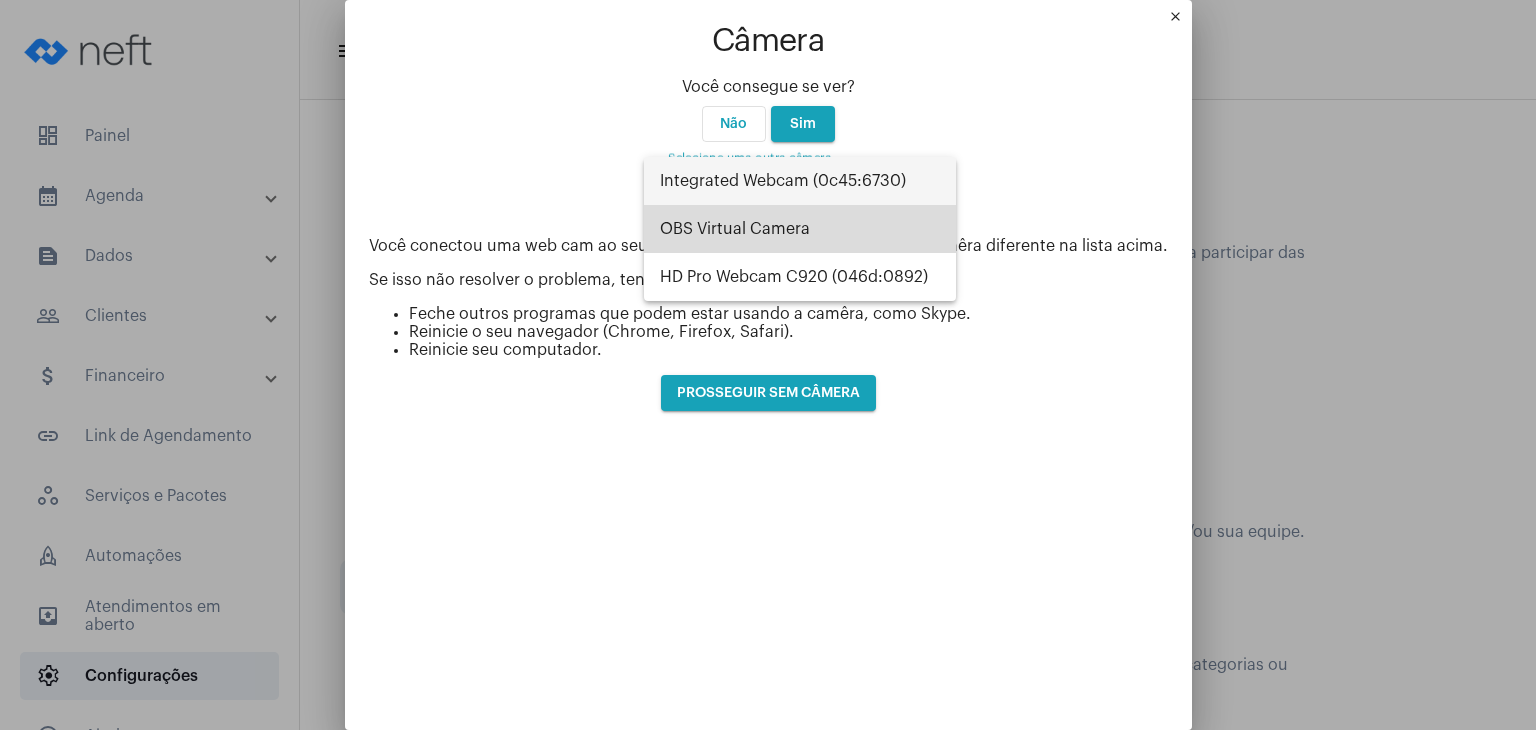 click on "OBS Virtual Camera" at bounding box center (800, 229) 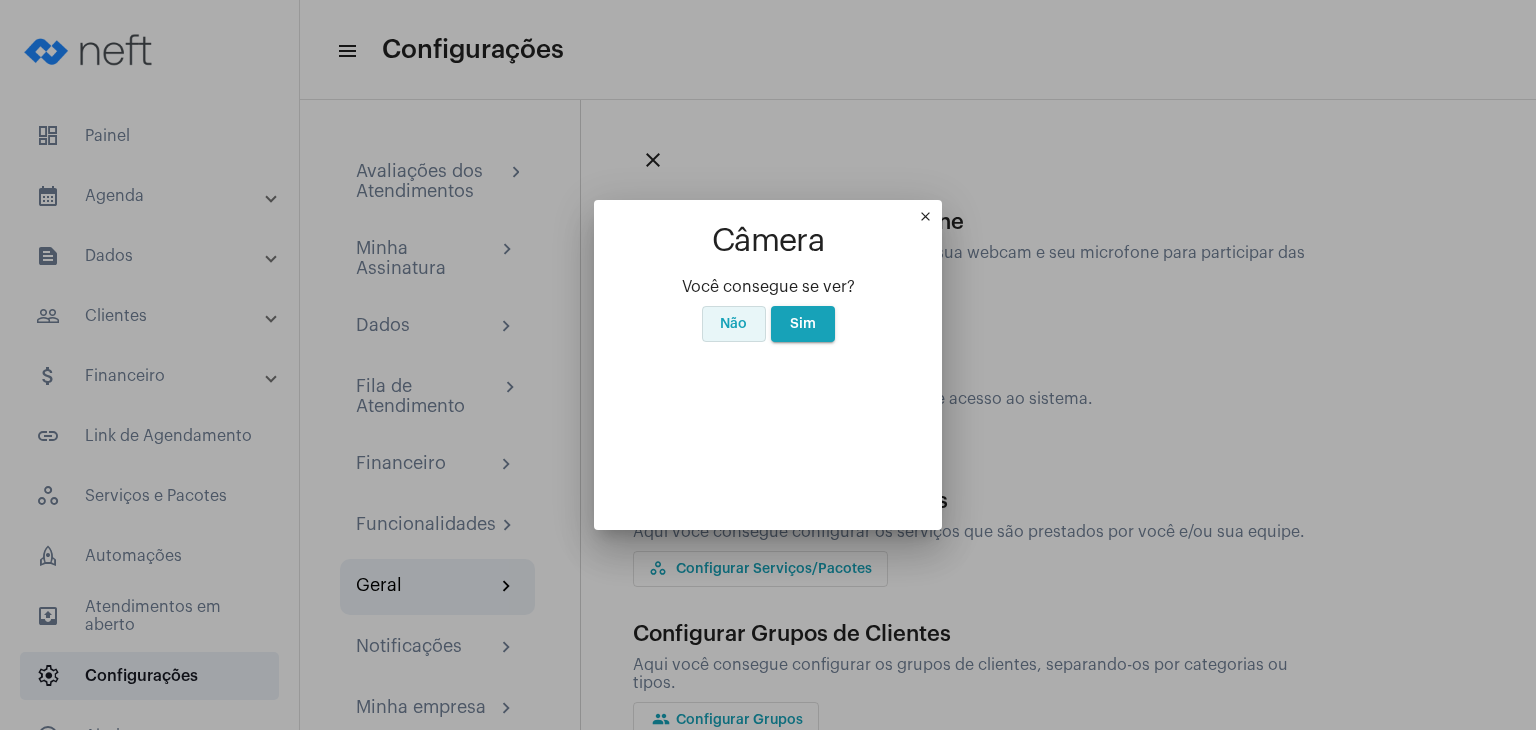 click on "Não" at bounding box center [733, 324] 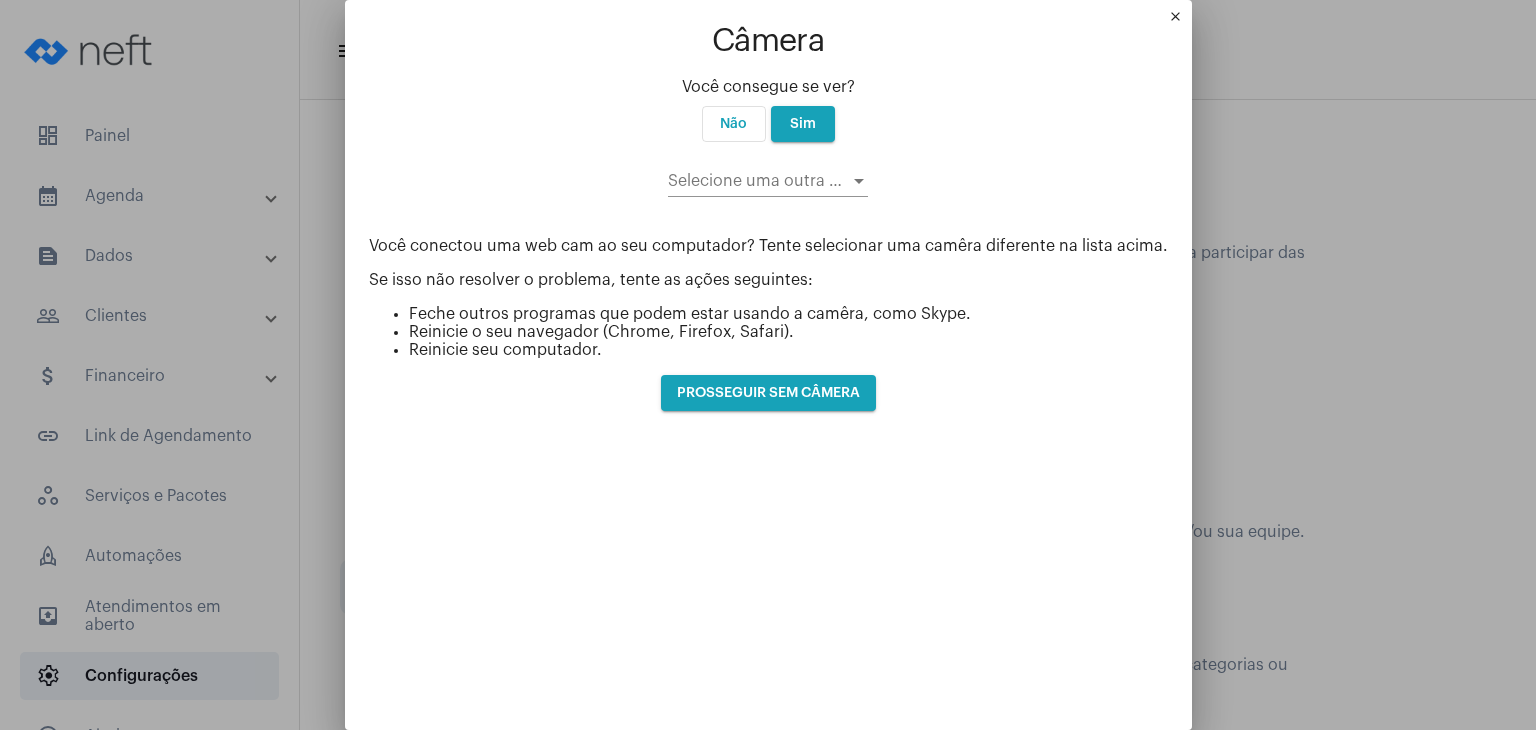 click at bounding box center (759, 181) 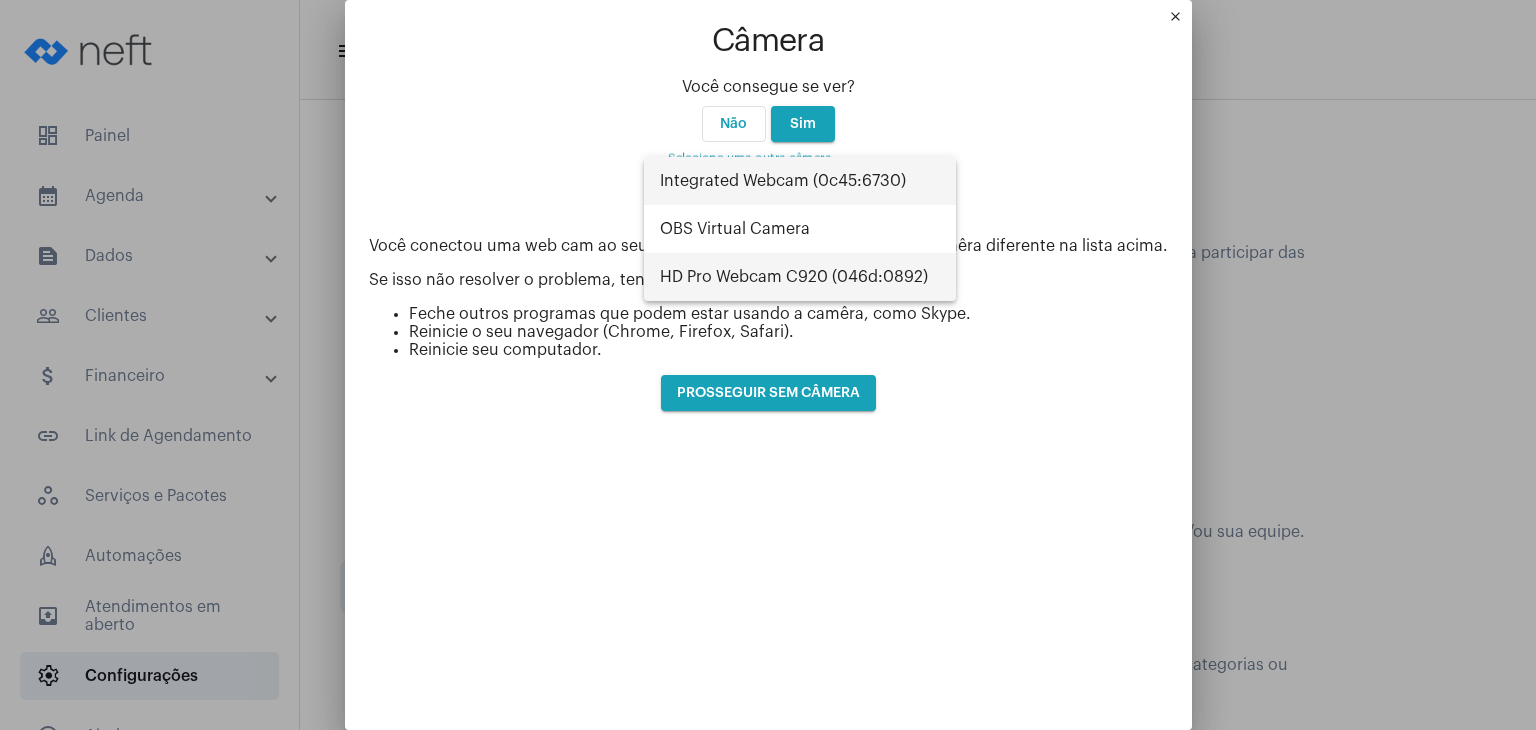 click on "HD Pro Webcam C920 (046d:0892)" at bounding box center [800, 277] 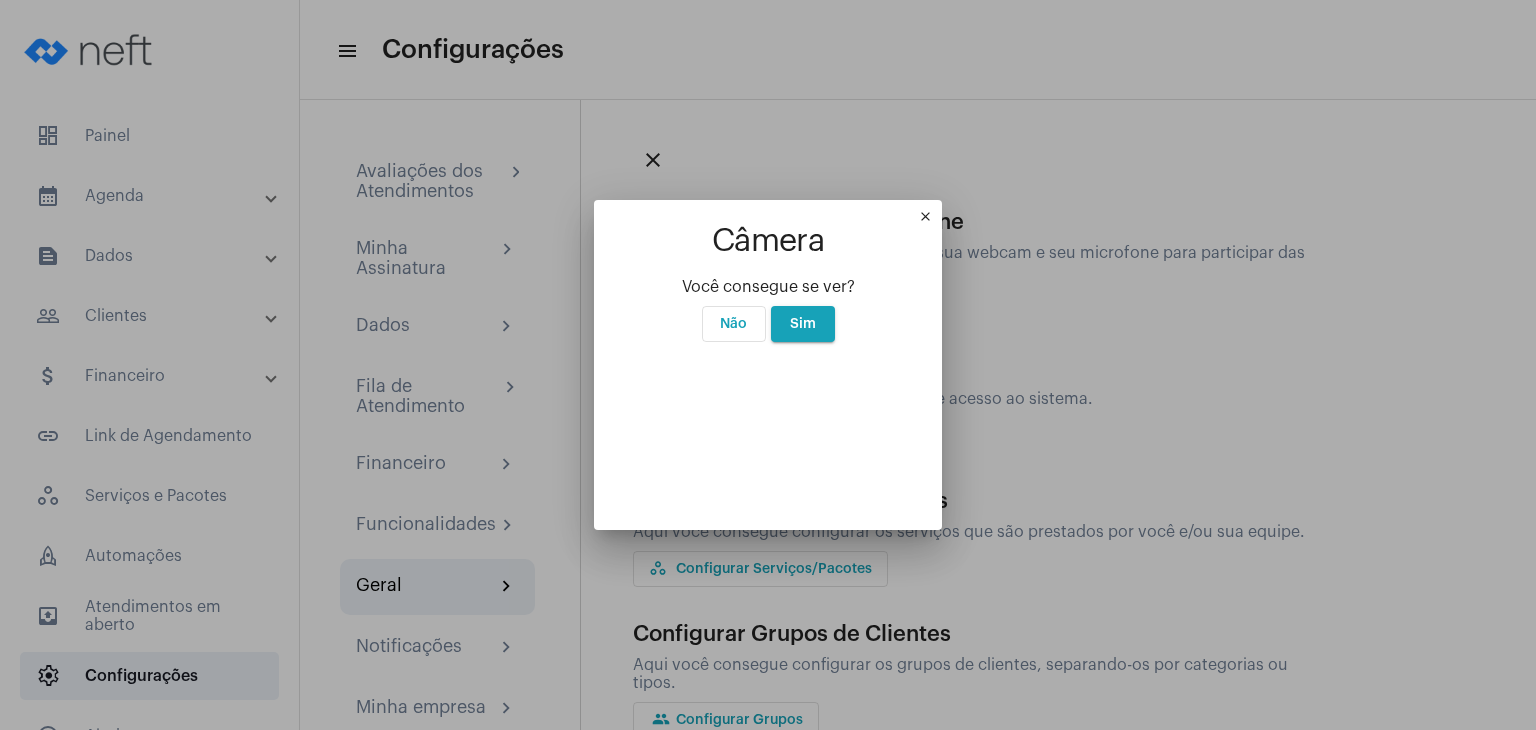 drag, startPoint x: 544, startPoint y: 116, endPoint x: 692, endPoint y: 91, distance: 150.09663 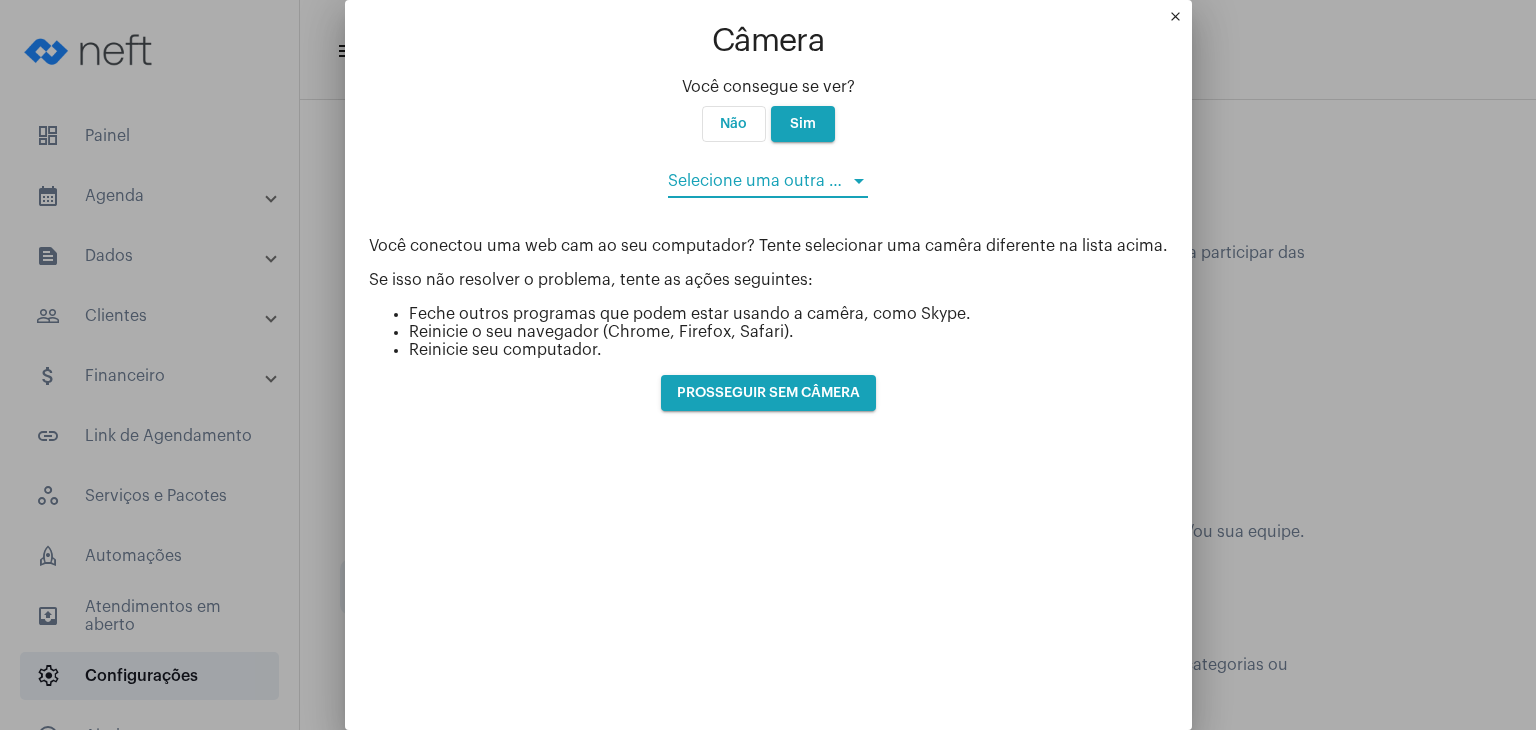 click at bounding box center [759, 181] 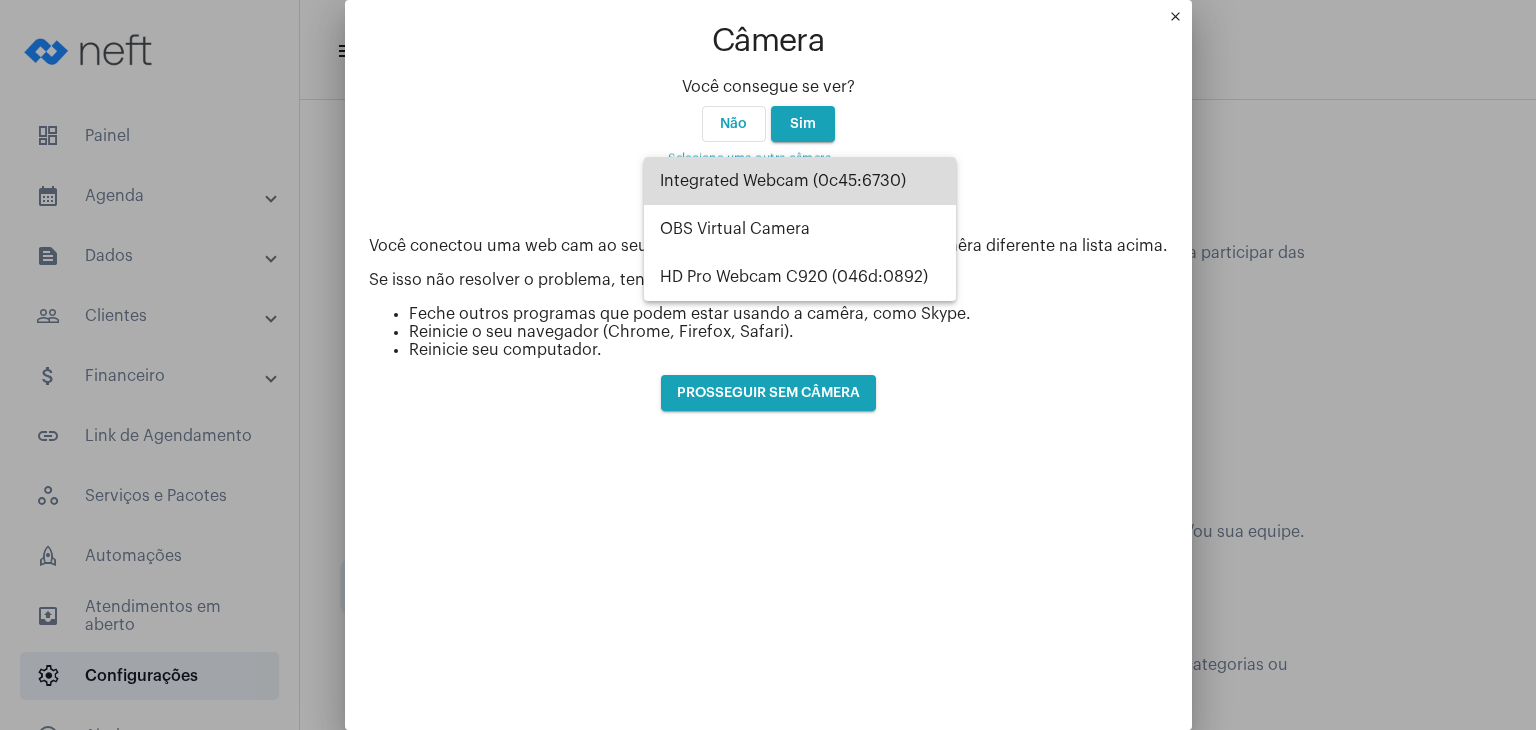 click on "Integrated Webcam (0c45:6730)" at bounding box center [800, 181] 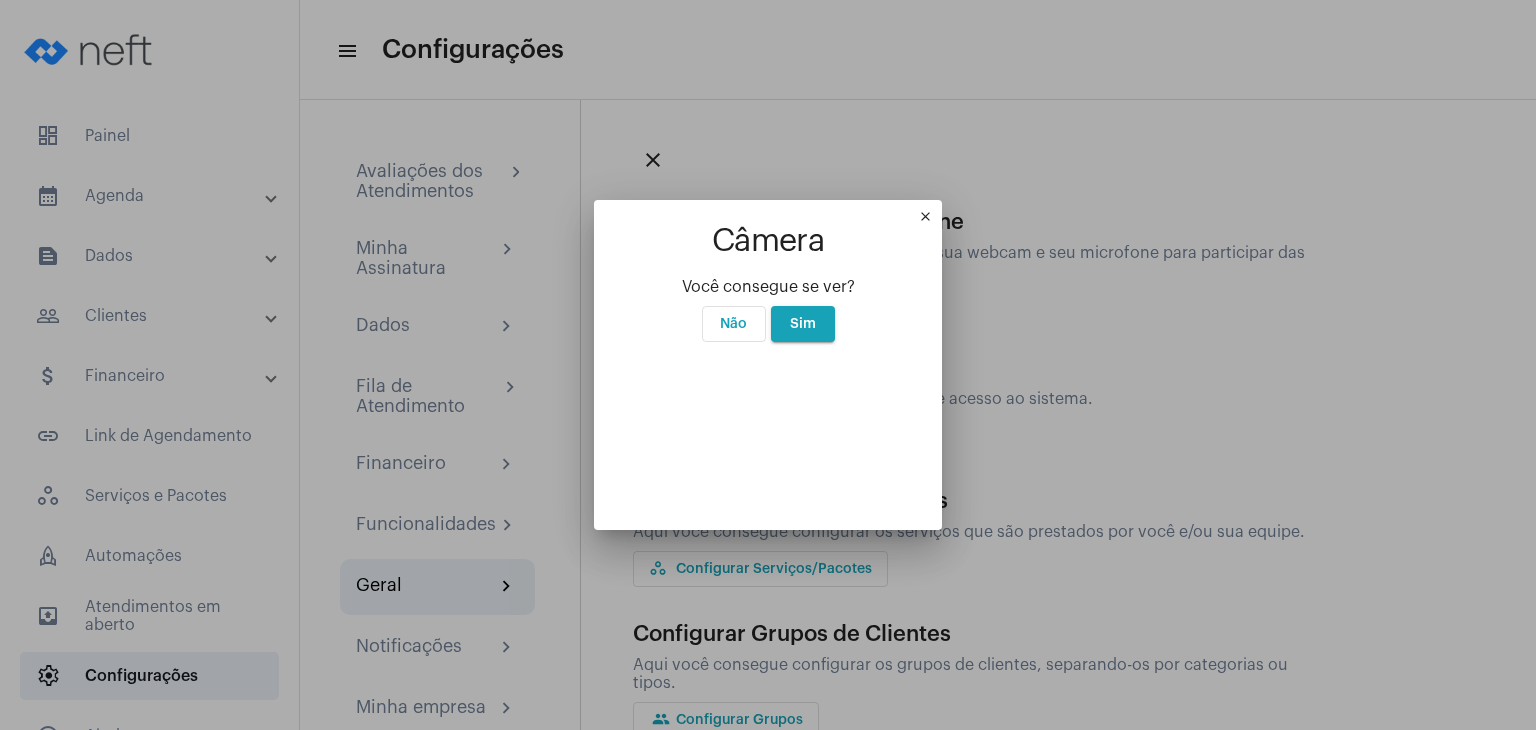 click on "close Câmera  Você consegue se ver?  Não Sim" at bounding box center [768, 365] 